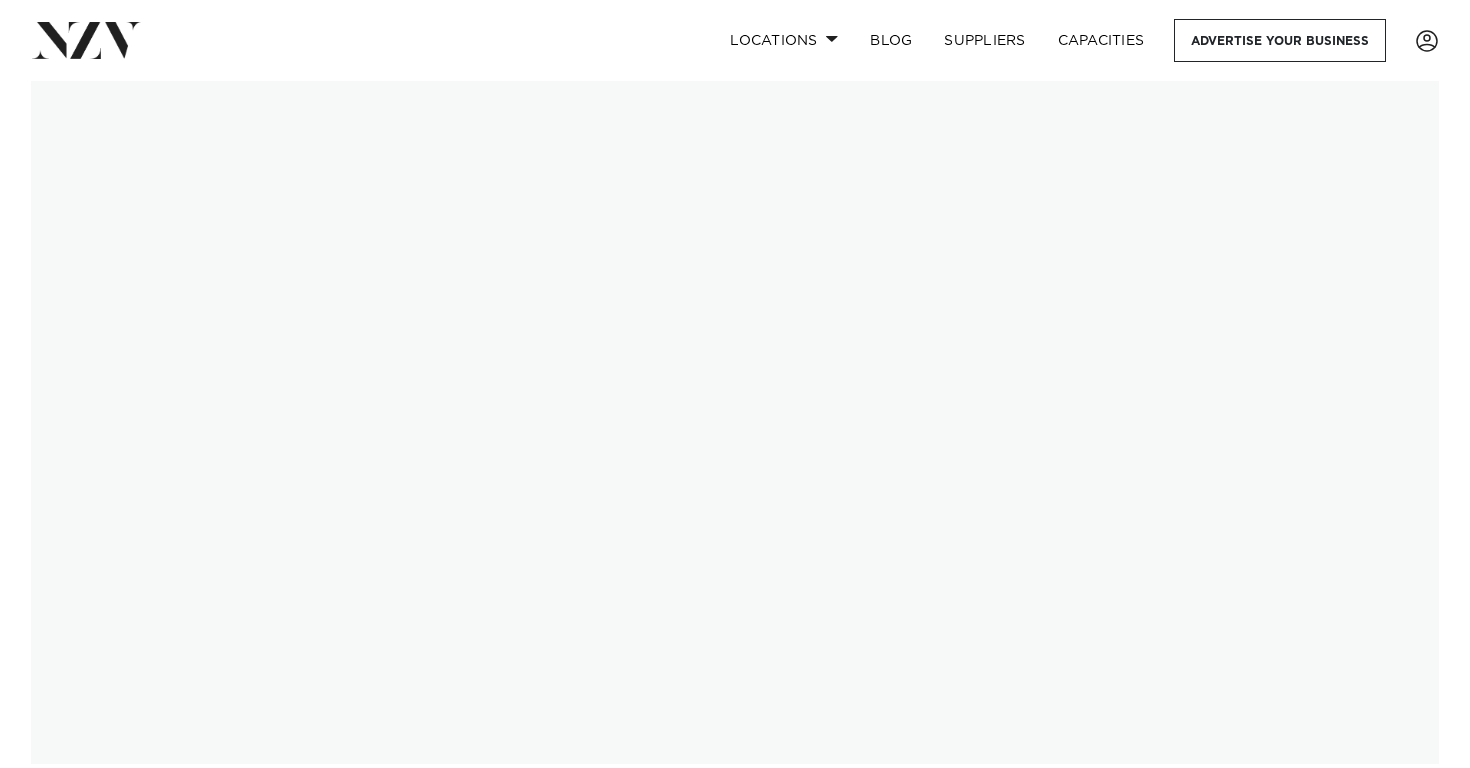 scroll, scrollTop: 0, scrollLeft: 0, axis: both 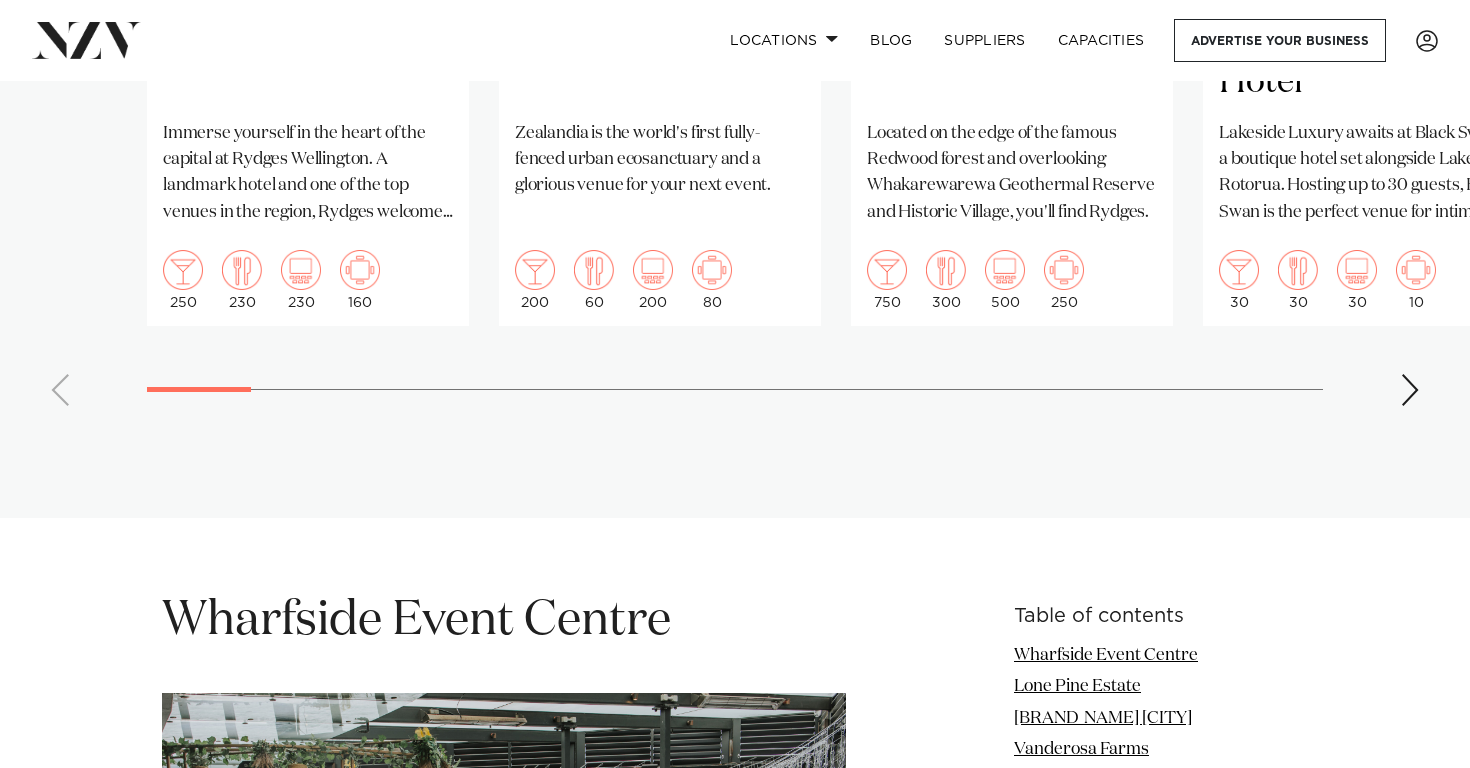 click on "[CITY]
Rydges [CITY]
Immerse yourself in the heart of the capital at Rydges [CITY]. A landmark hotel and one of the top venues in the region, Rydges welcomes conferences, meetings, weddings and beyond.
250
230
230
160
[CITY]
Zealandia" at bounding box center (735, -40) 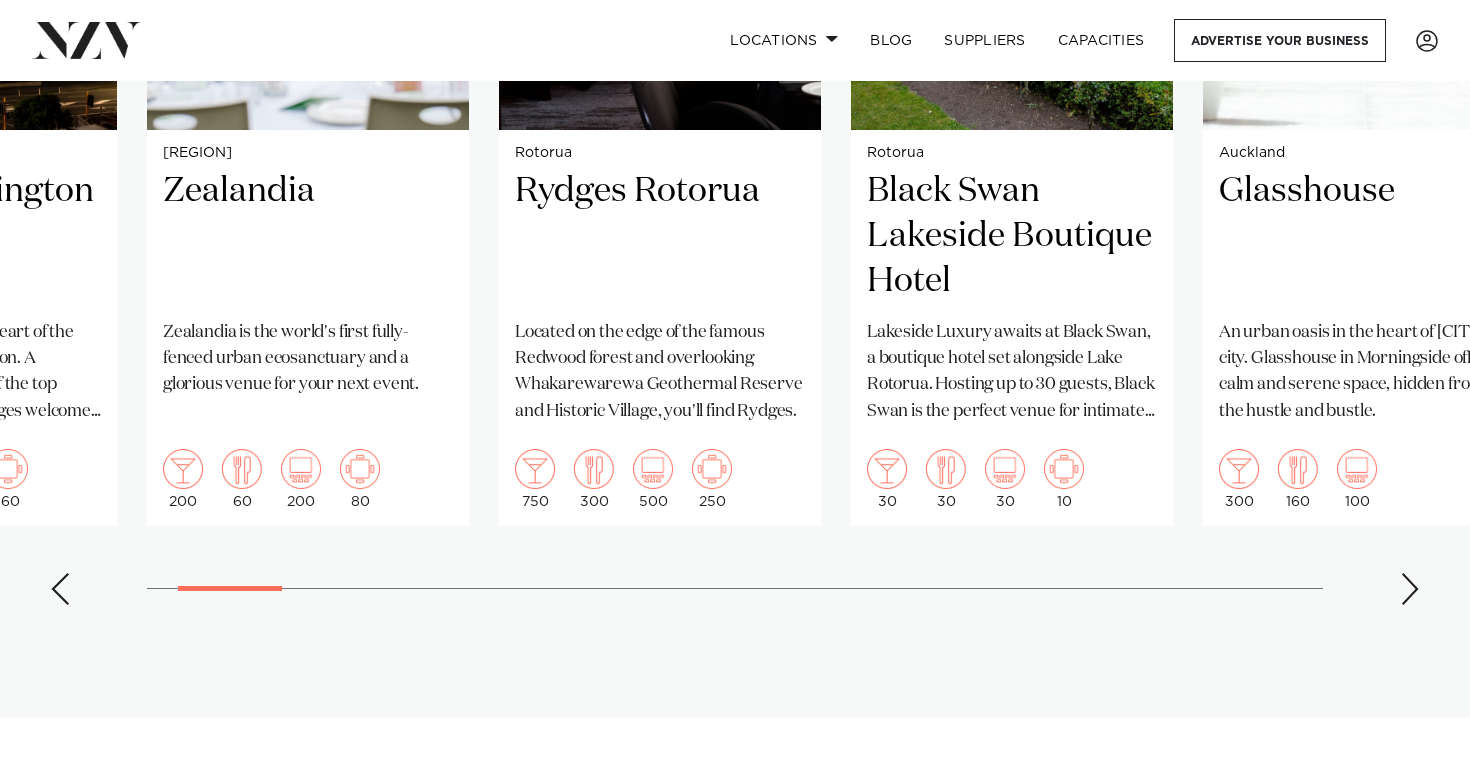 scroll, scrollTop: 1755, scrollLeft: 0, axis: vertical 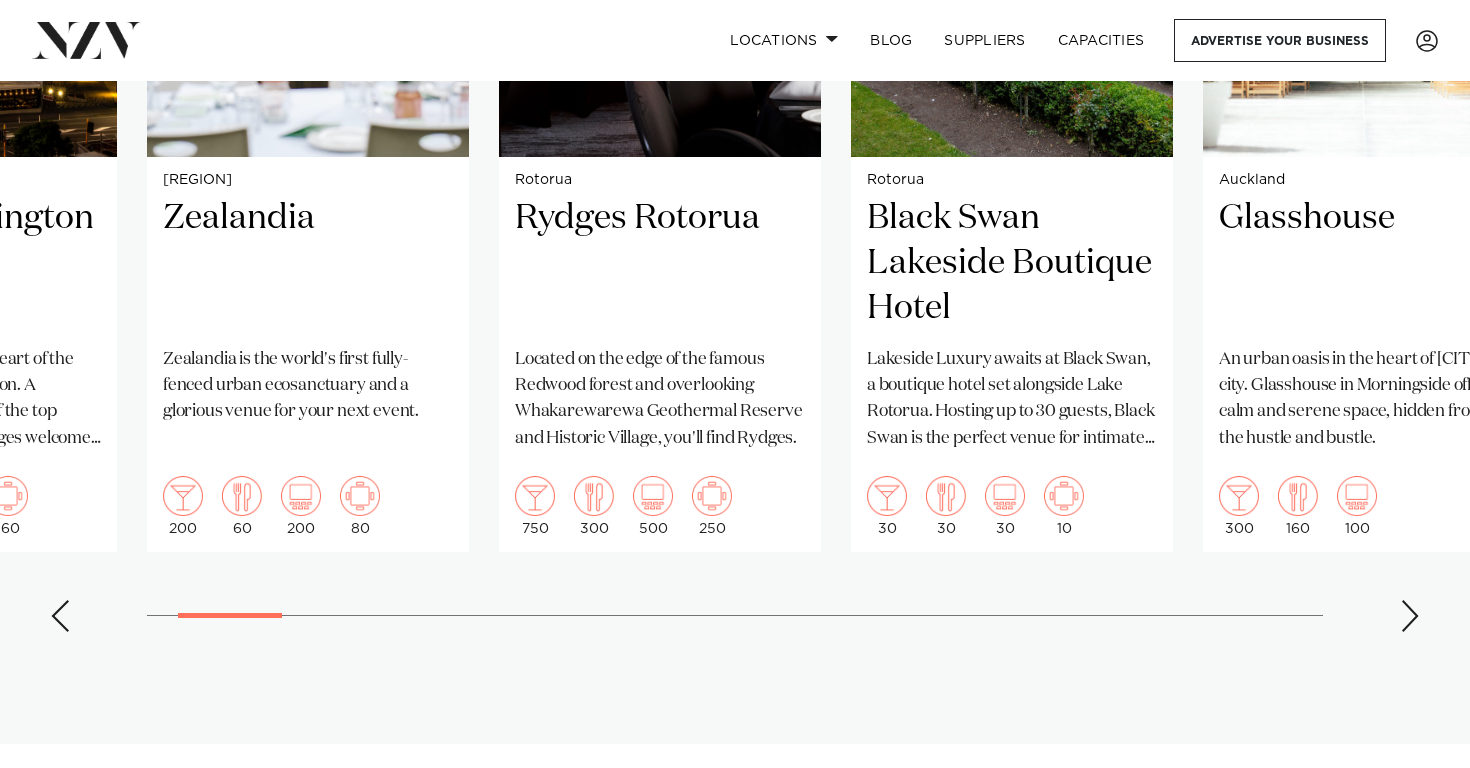 click at bounding box center (1410, 616) 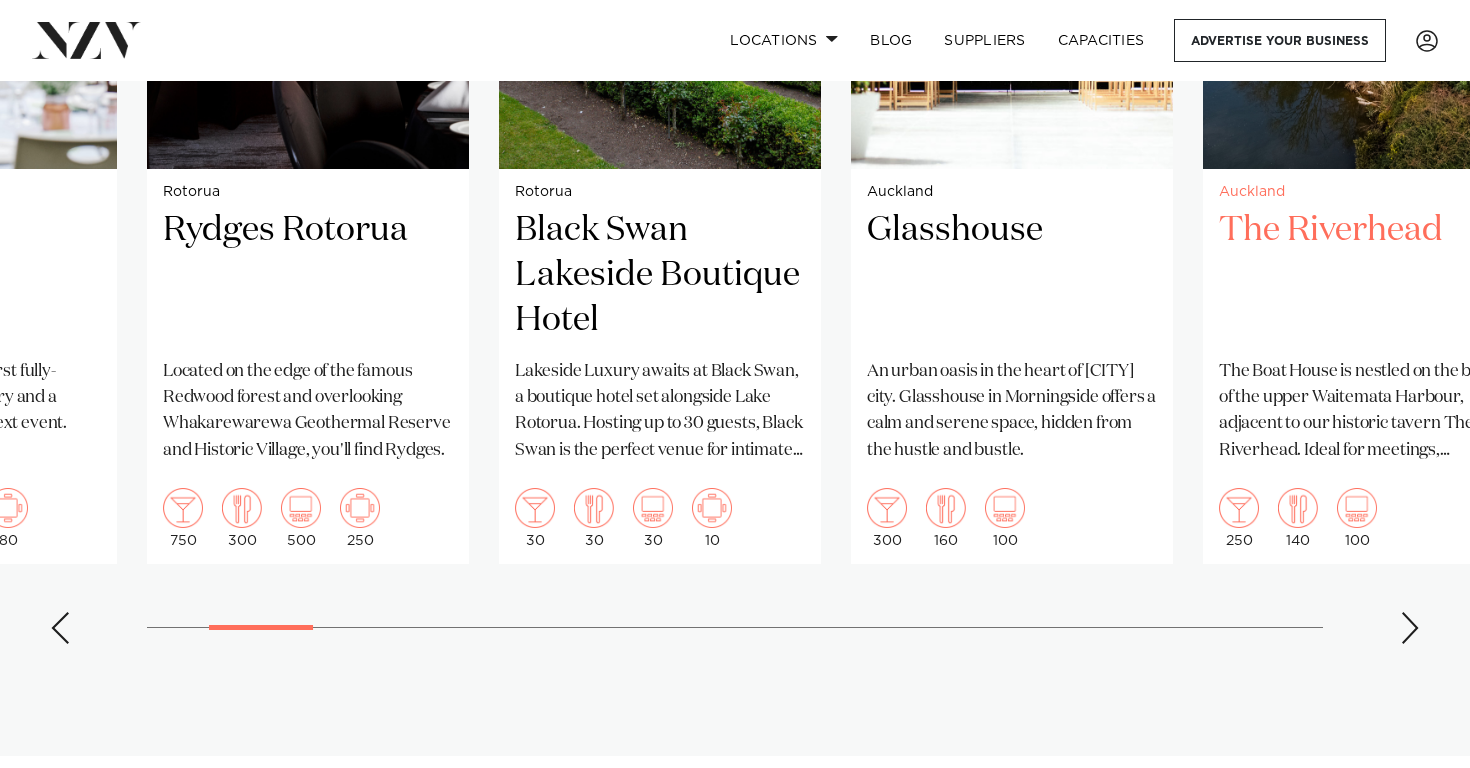 scroll, scrollTop: 1747, scrollLeft: 0, axis: vertical 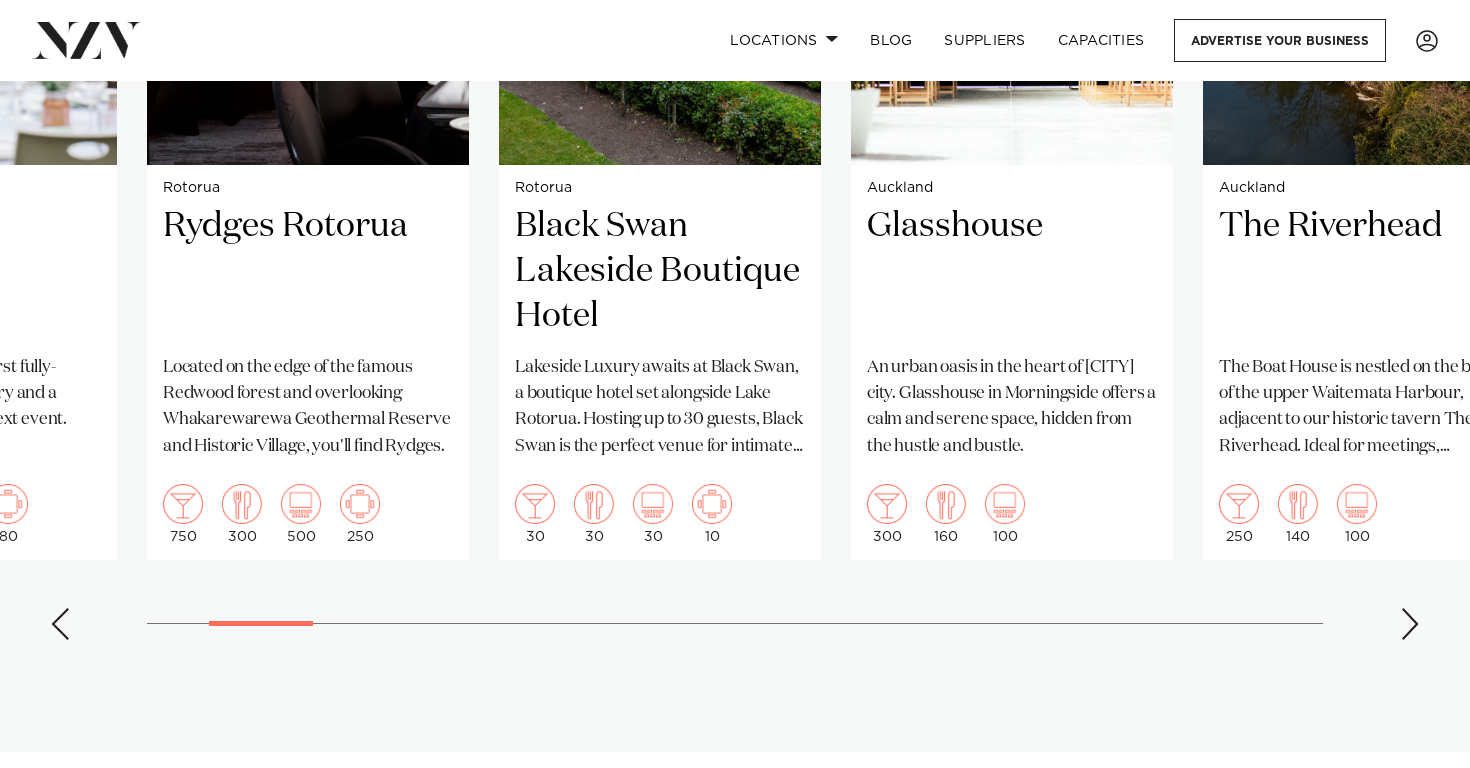 click at bounding box center (1410, 624) 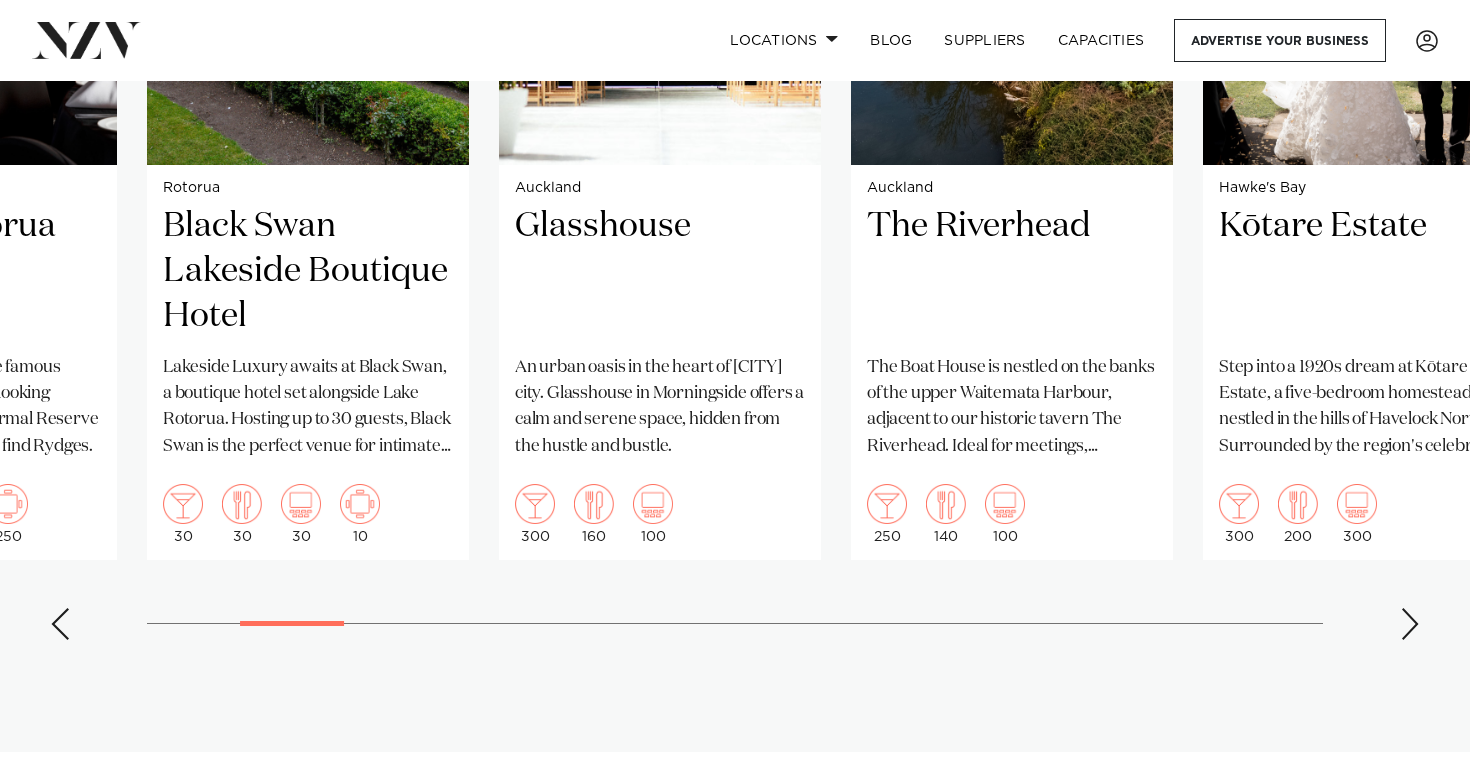 click at bounding box center (1410, 624) 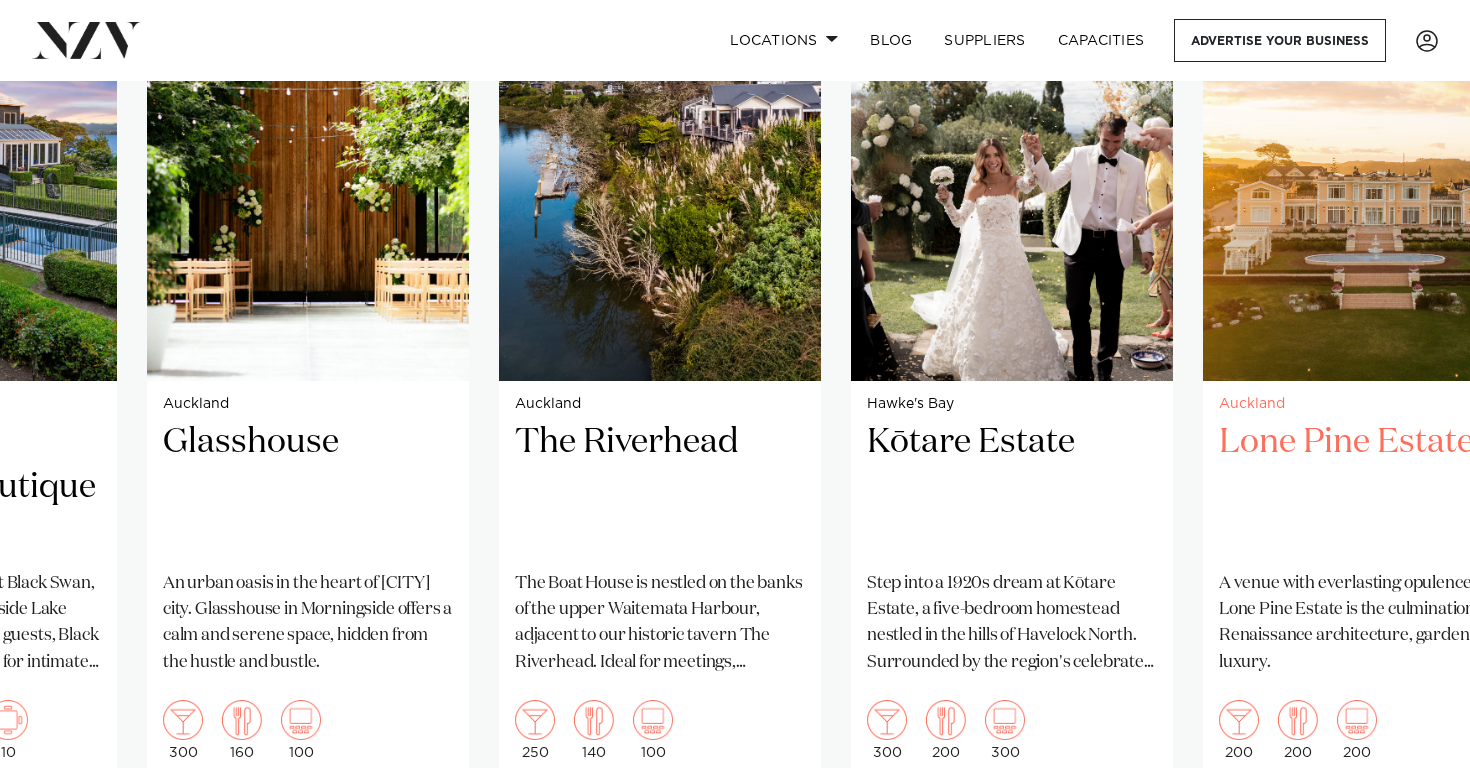 scroll, scrollTop: 1471, scrollLeft: 0, axis: vertical 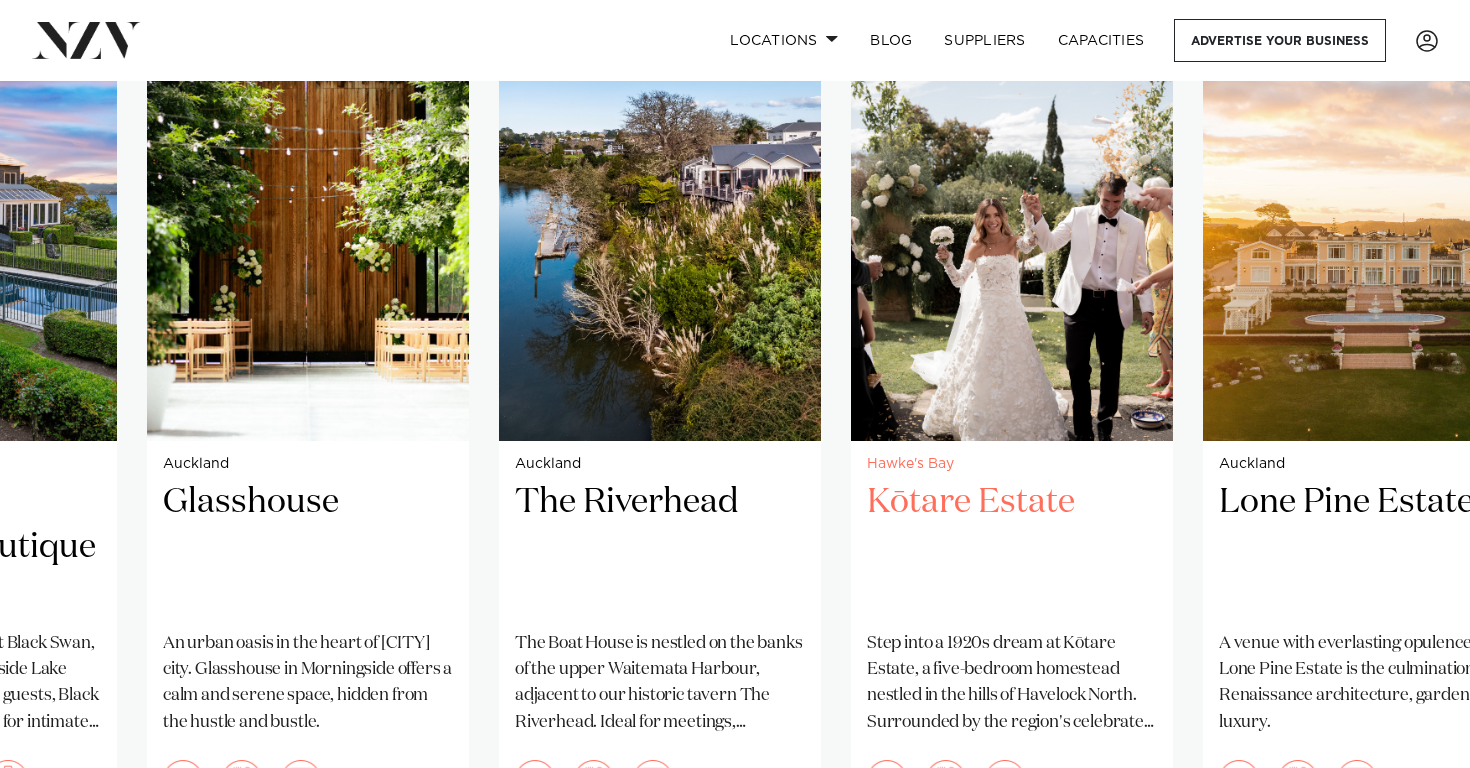 click on "Kōtare Estate" at bounding box center (1012, 547) 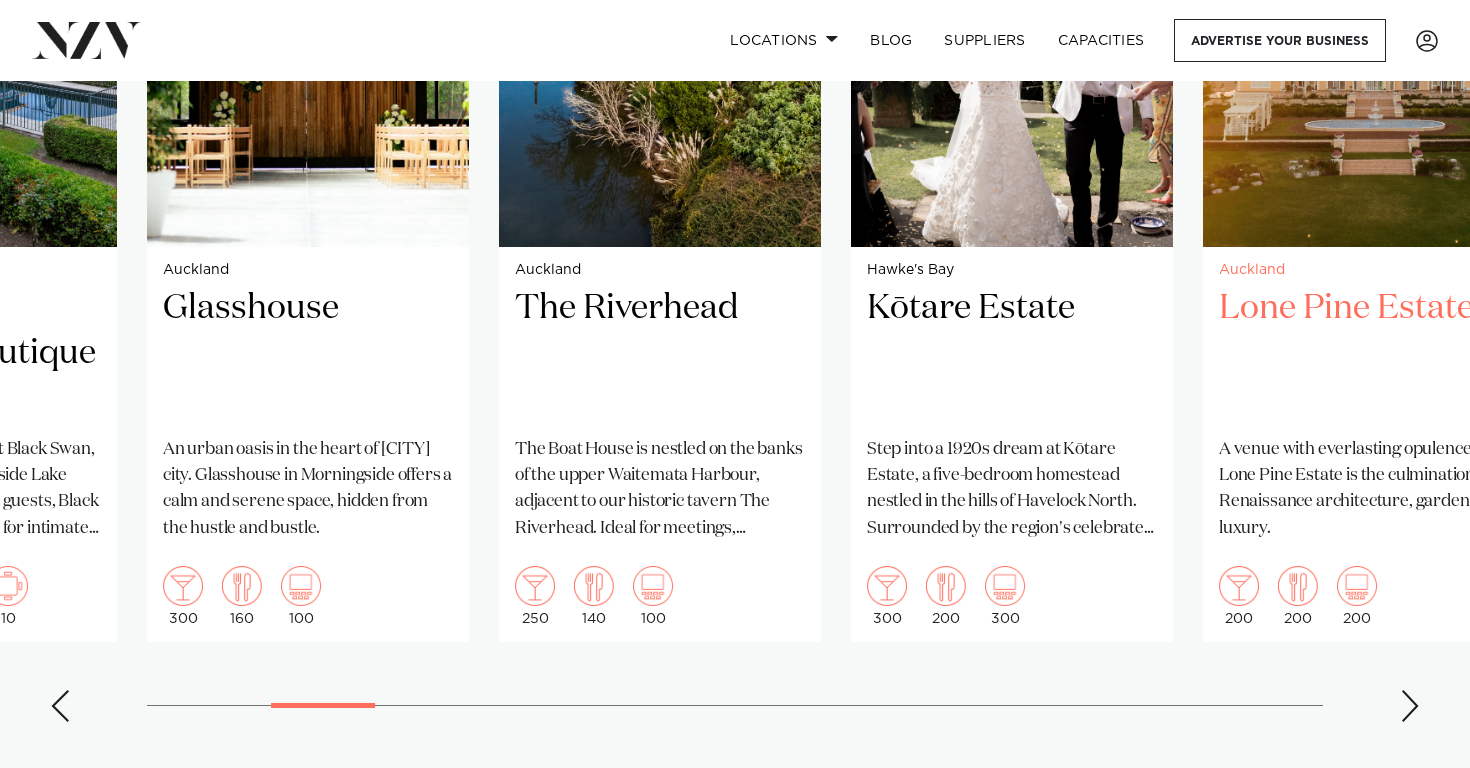 scroll, scrollTop: 1673, scrollLeft: 0, axis: vertical 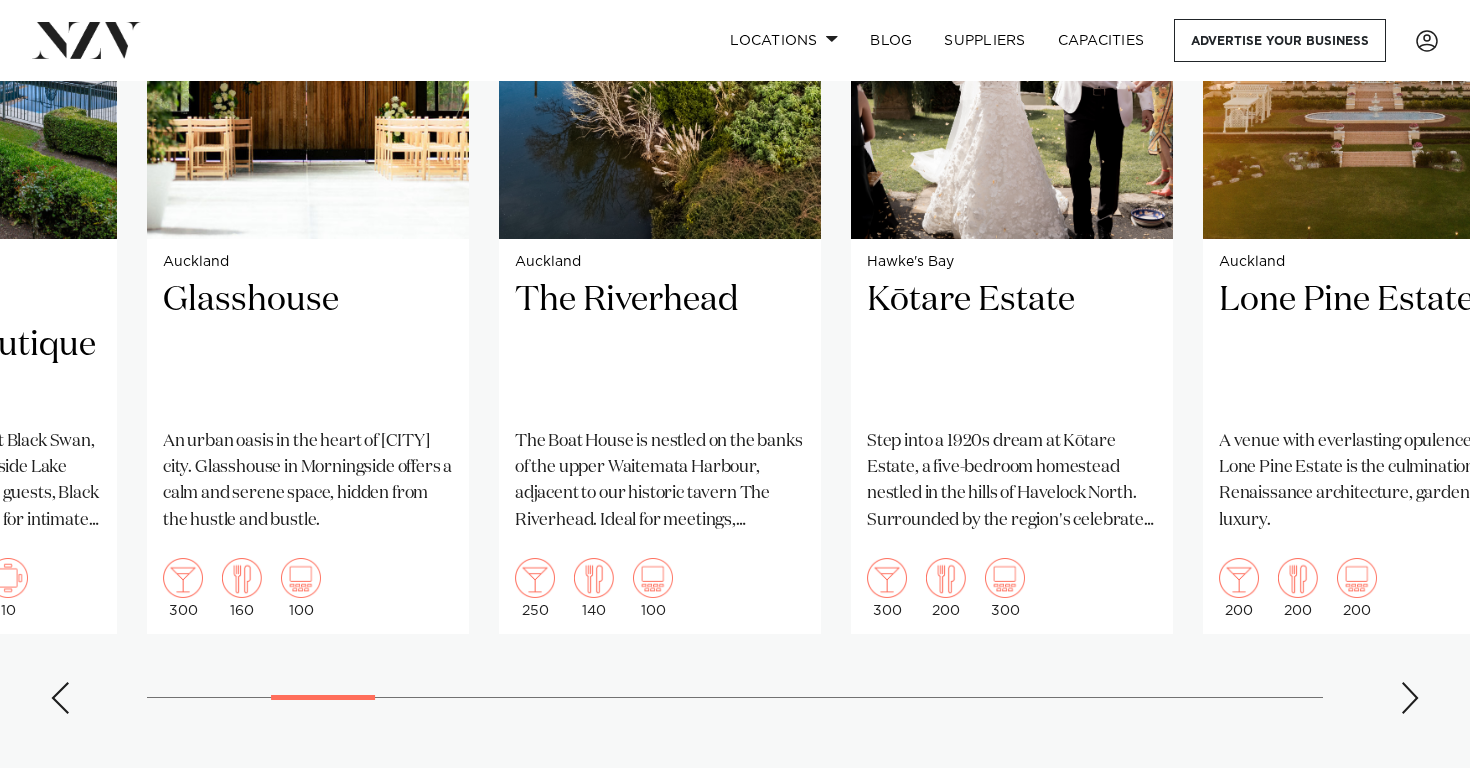 click at bounding box center (1410, 698) 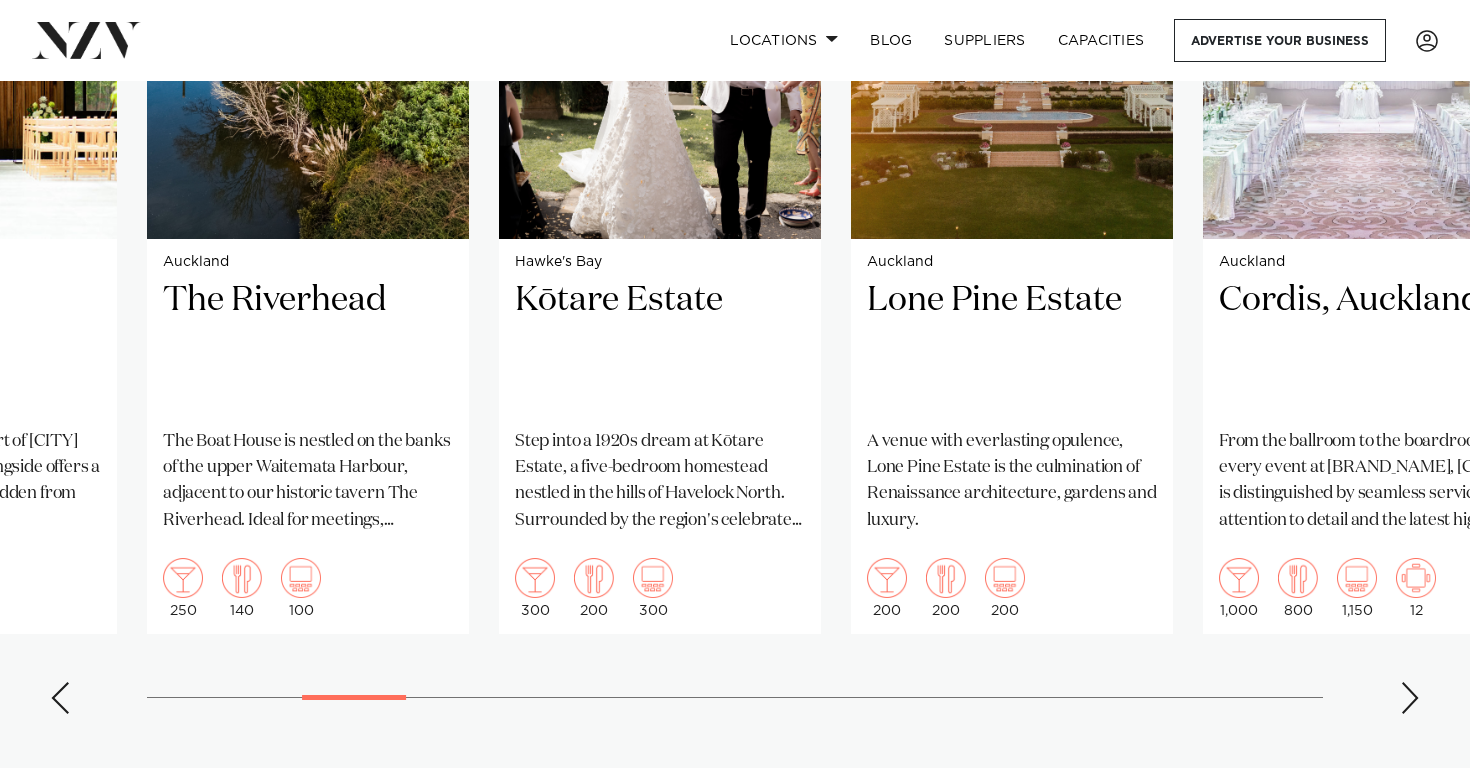 click at bounding box center [1410, 698] 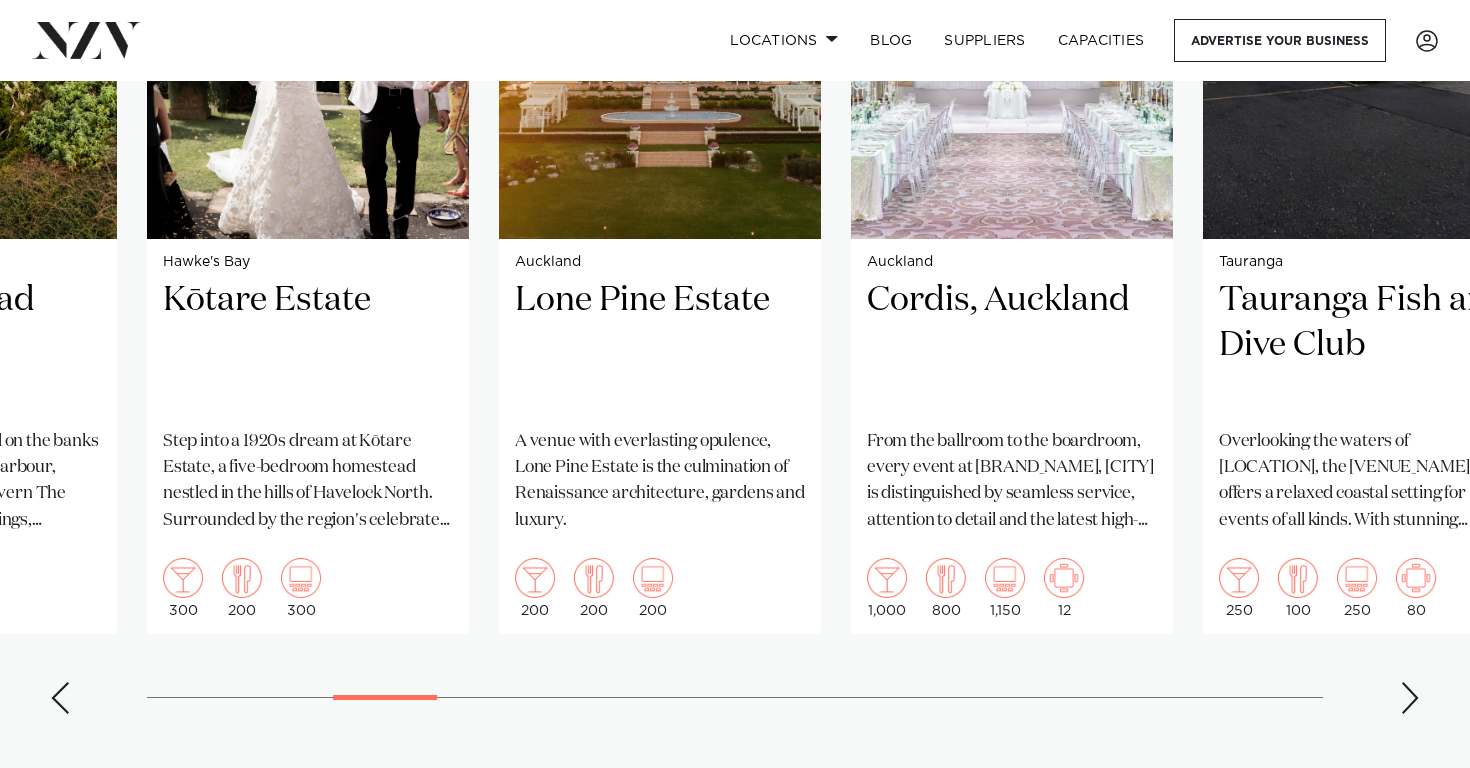 click at bounding box center [1410, 698] 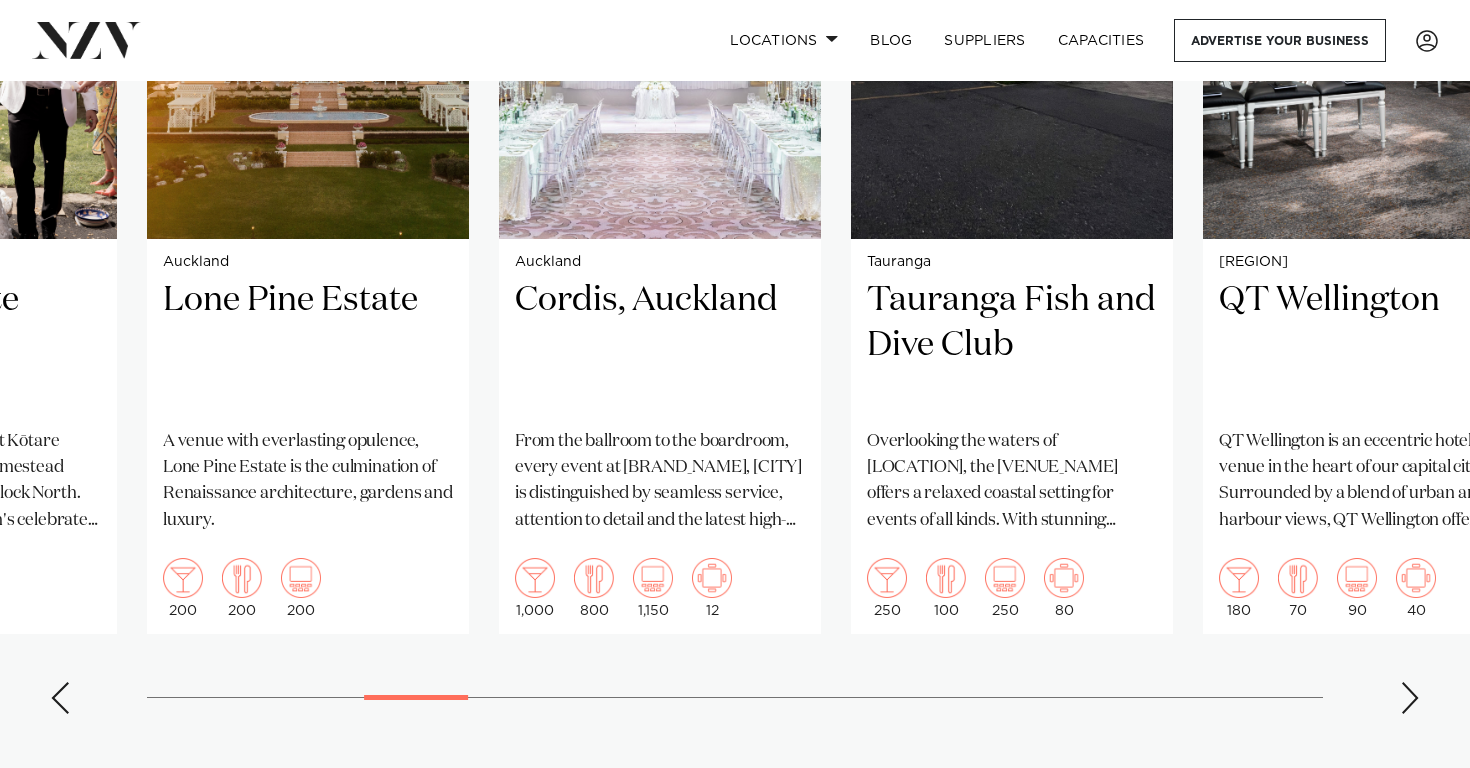 click at bounding box center [1410, 698] 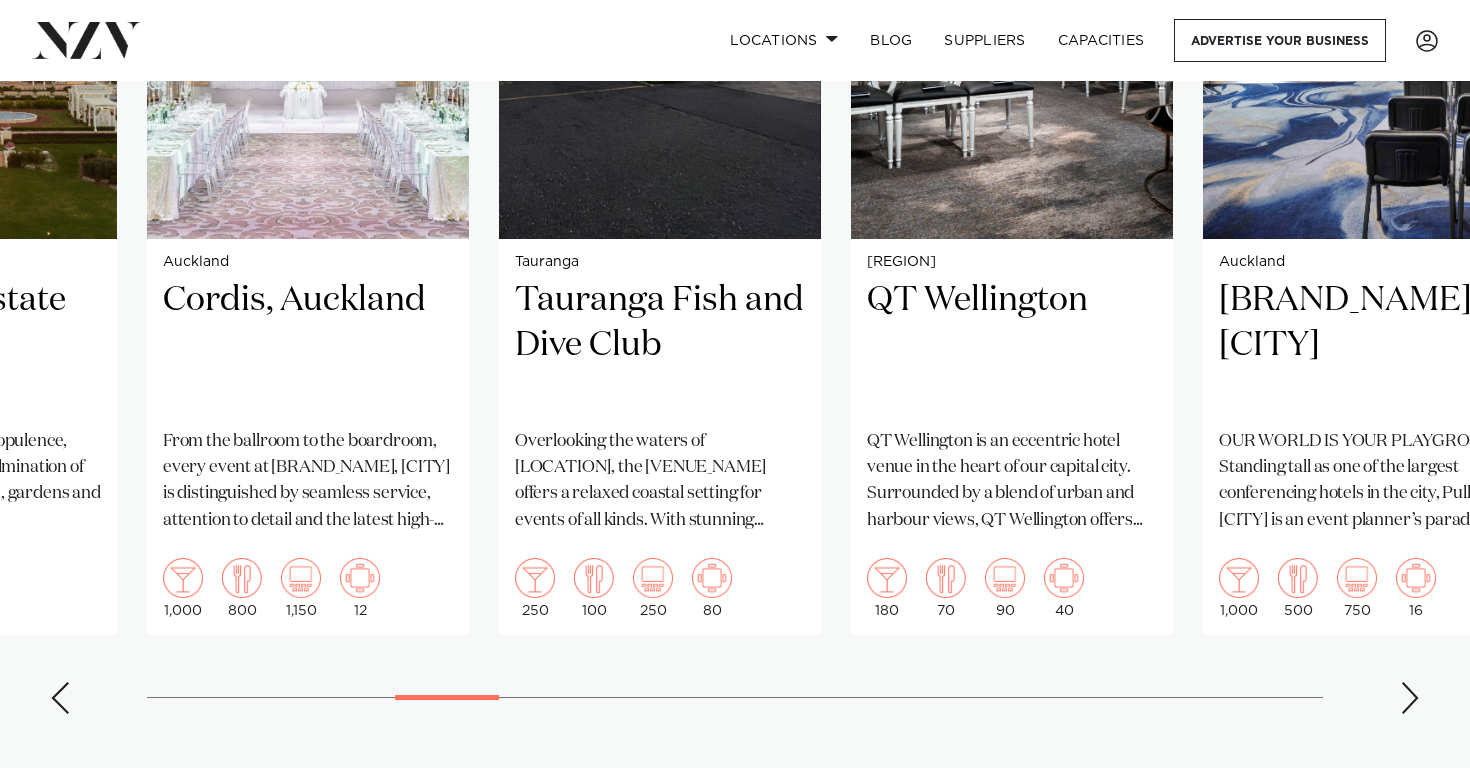 click at bounding box center [1410, 698] 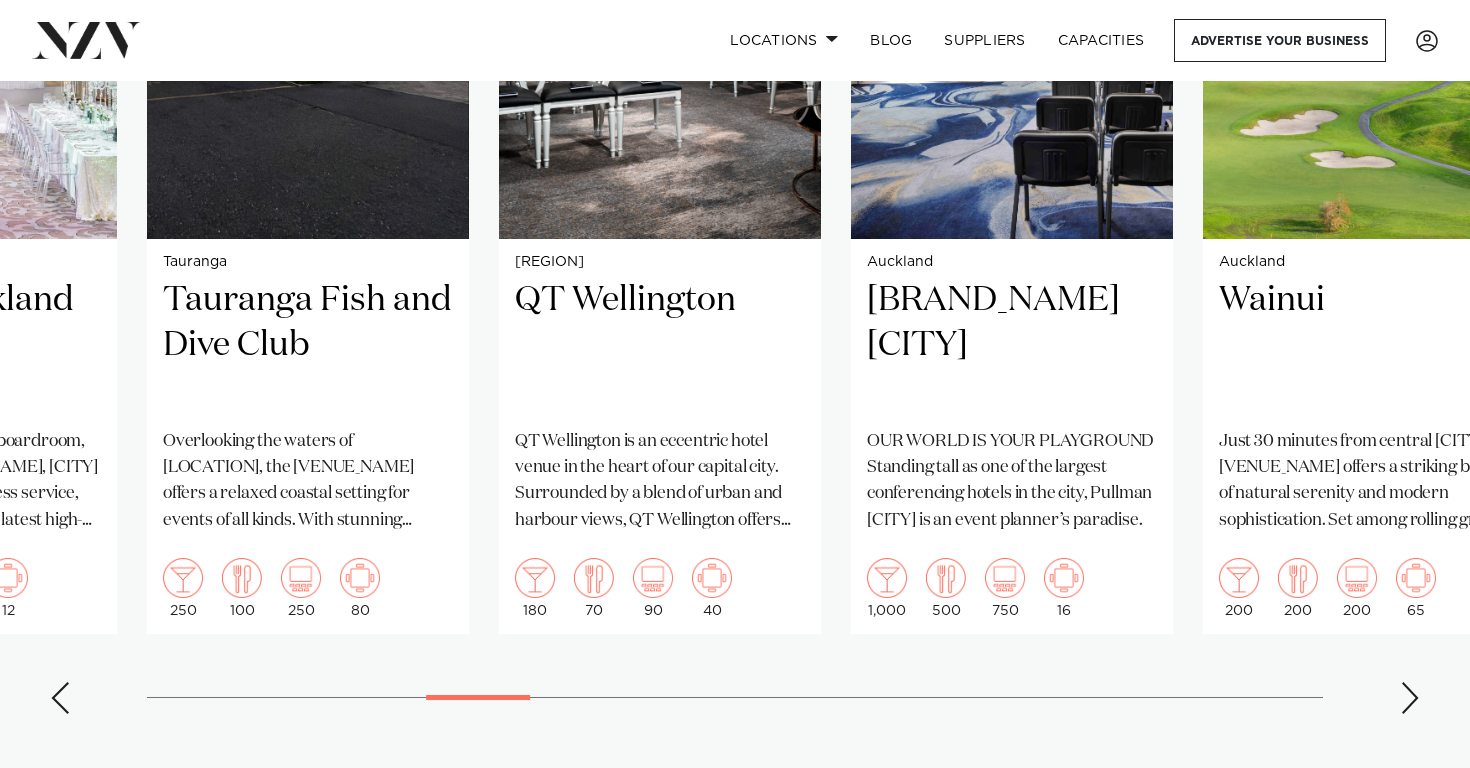 click at bounding box center [1410, 698] 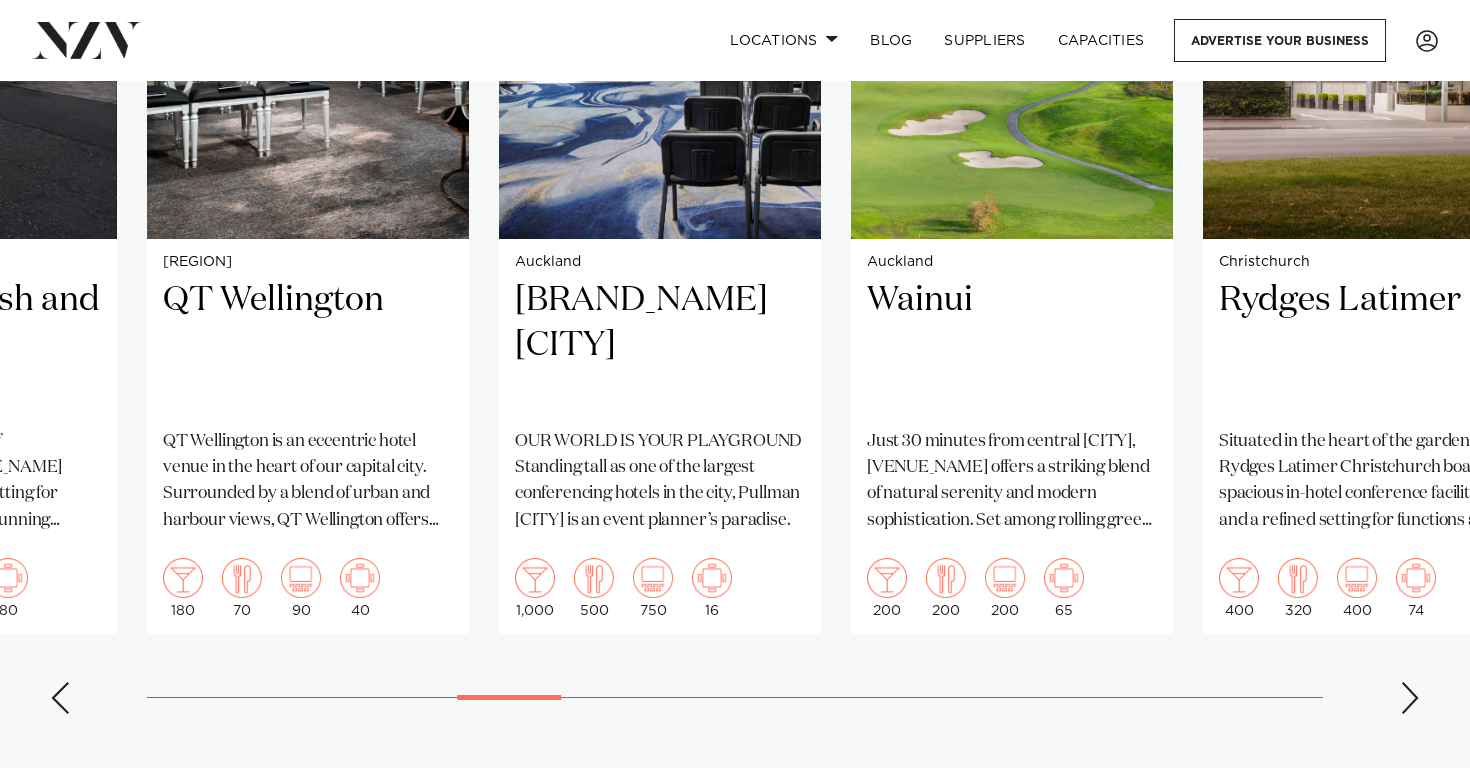 click at bounding box center (1410, 698) 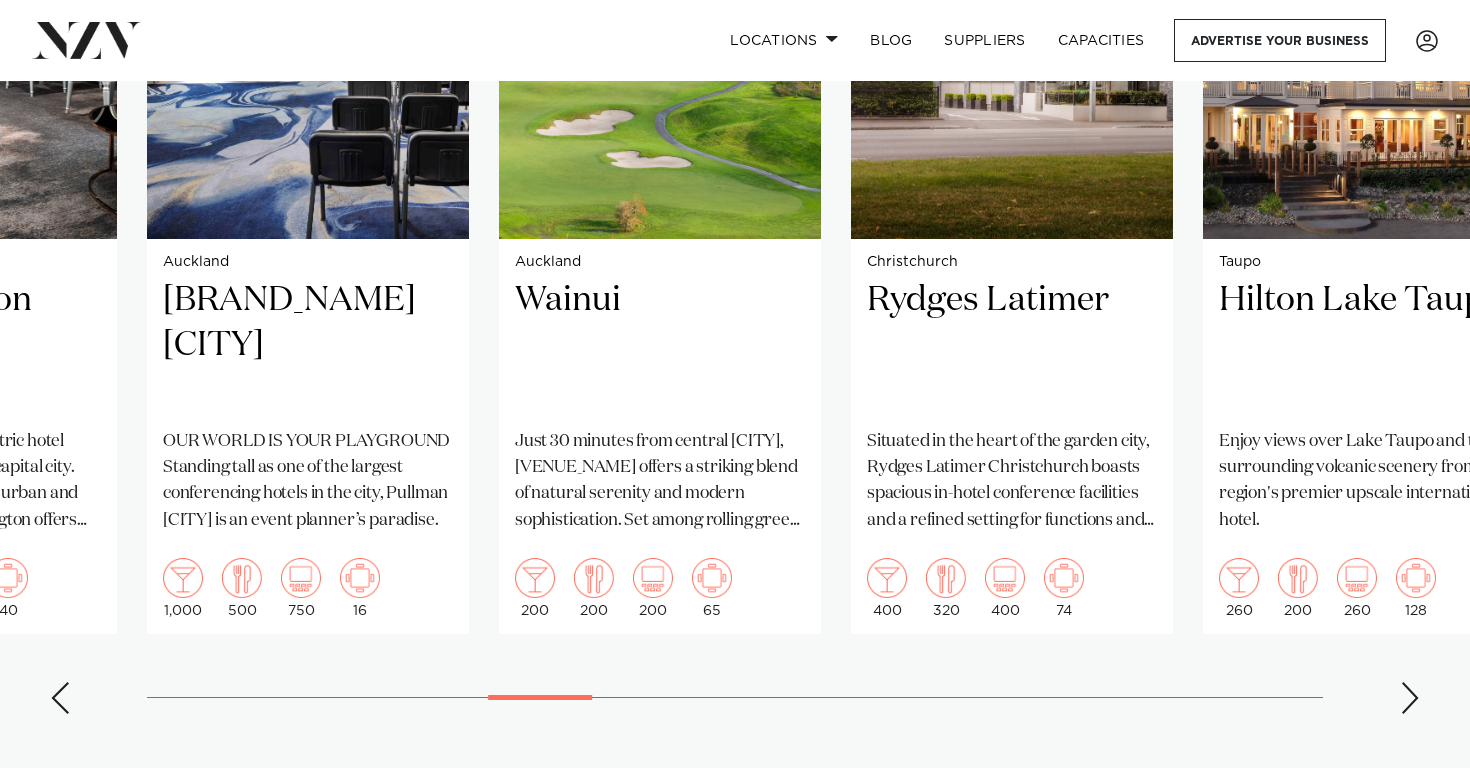 click at bounding box center (1410, 698) 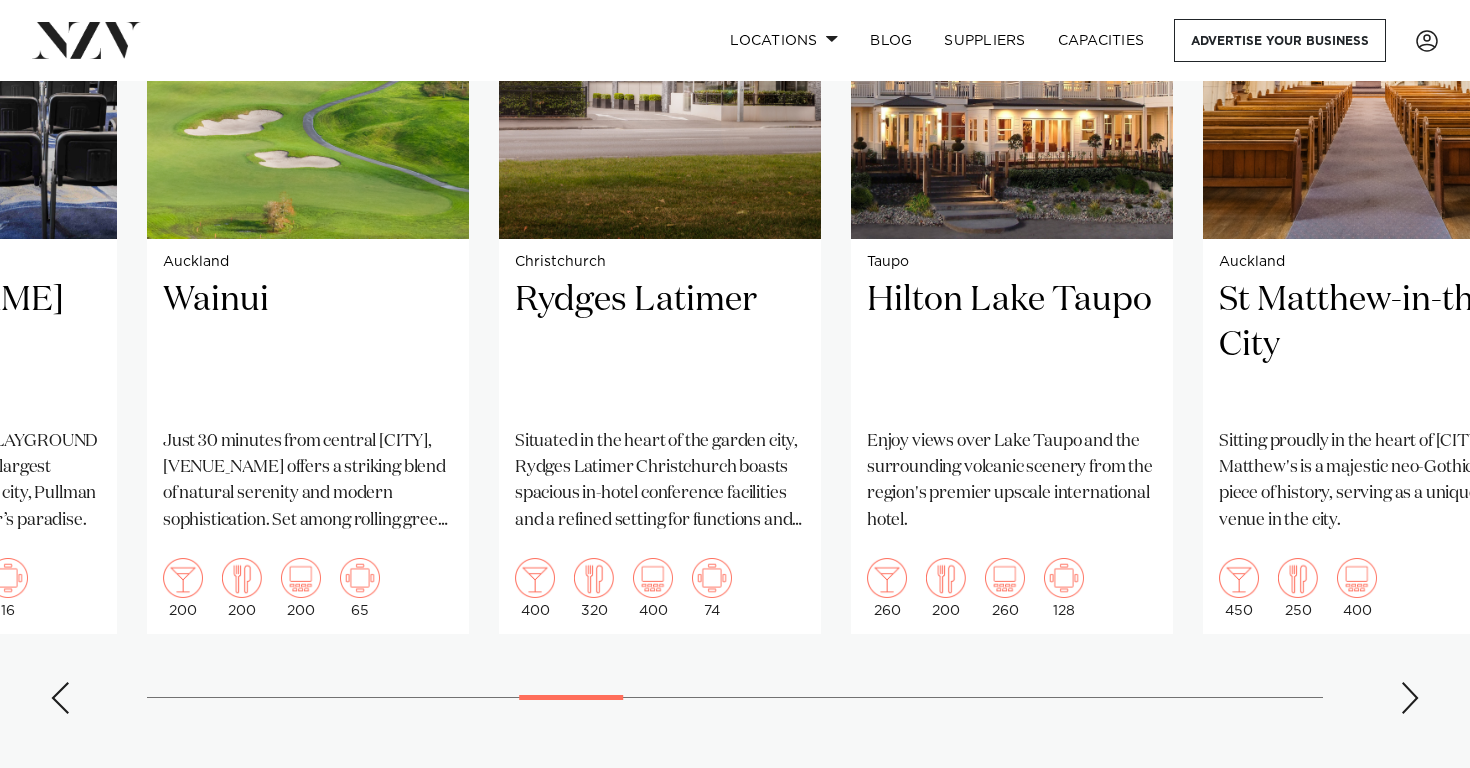 click at bounding box center [1410, 698] 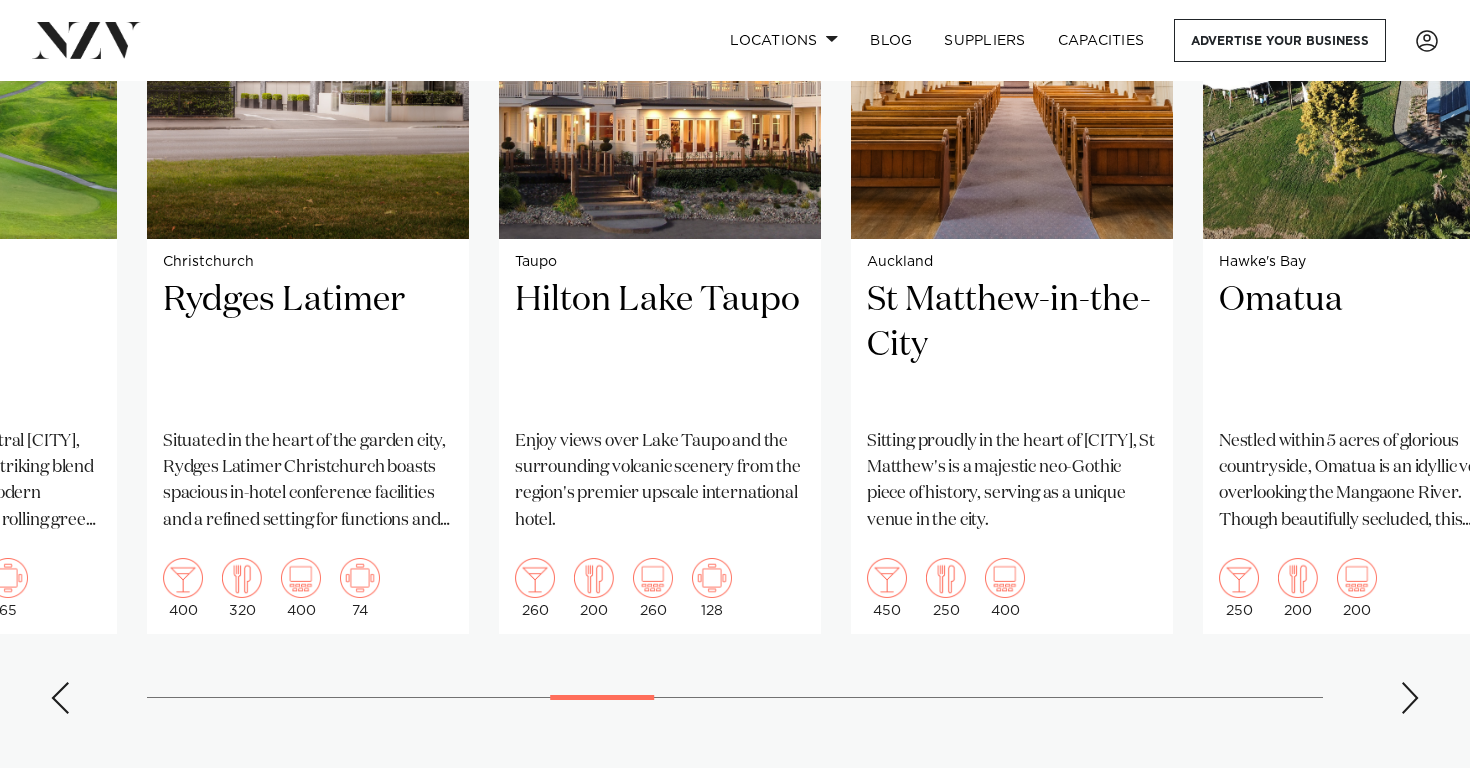 click at bounding box center (1410, 698) 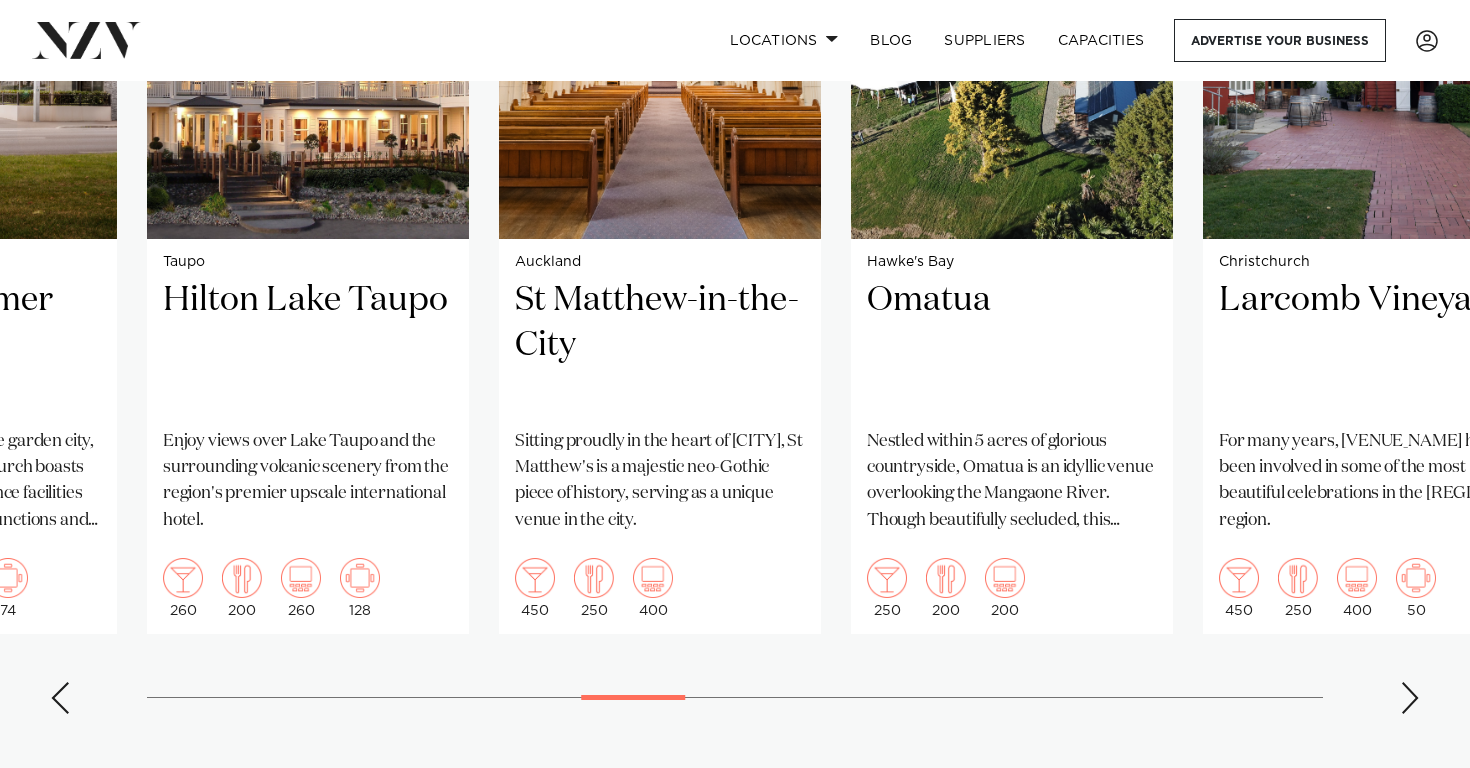 click at bounding box center [1410, 698] 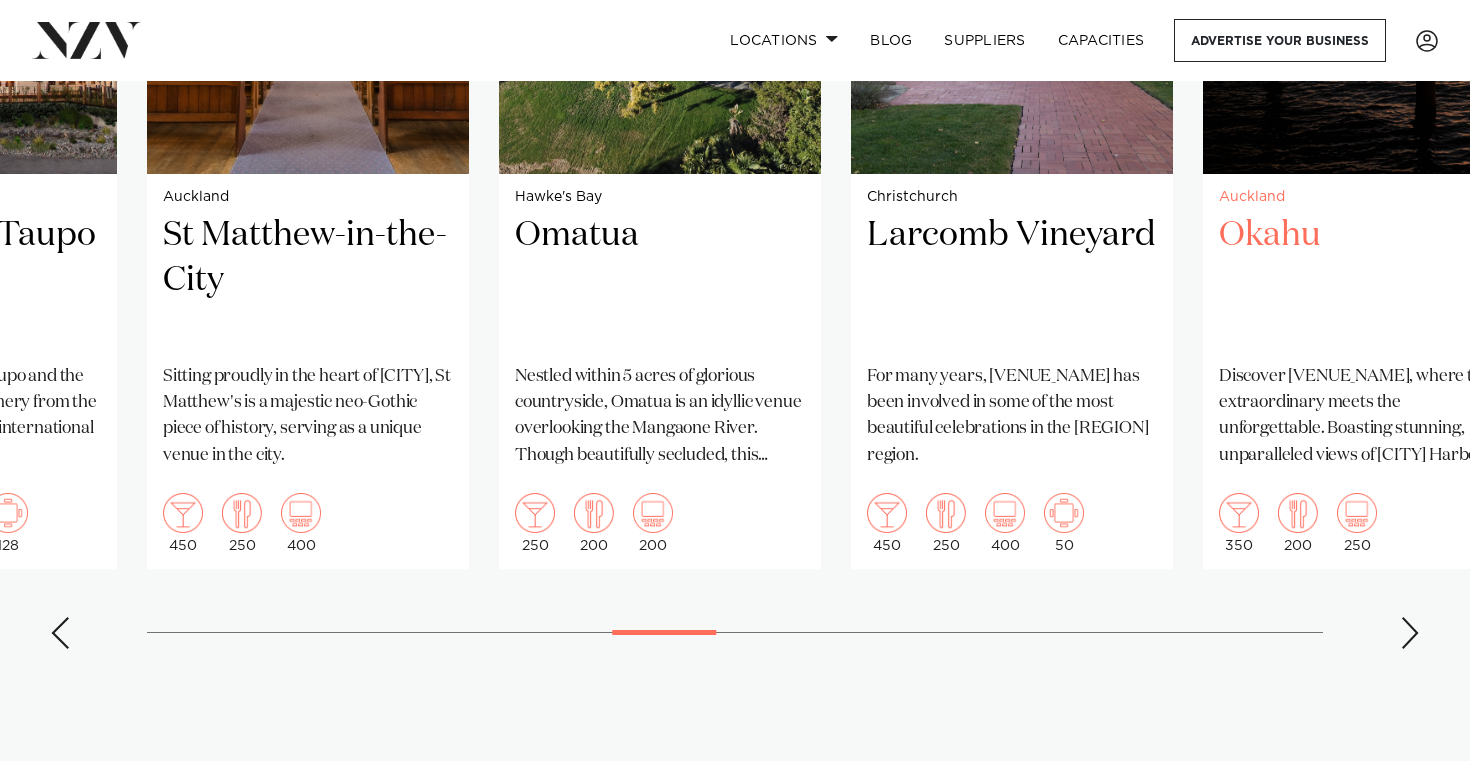 scroll, scrollTop: 1741, scrollLeft: 0, axis: vertical 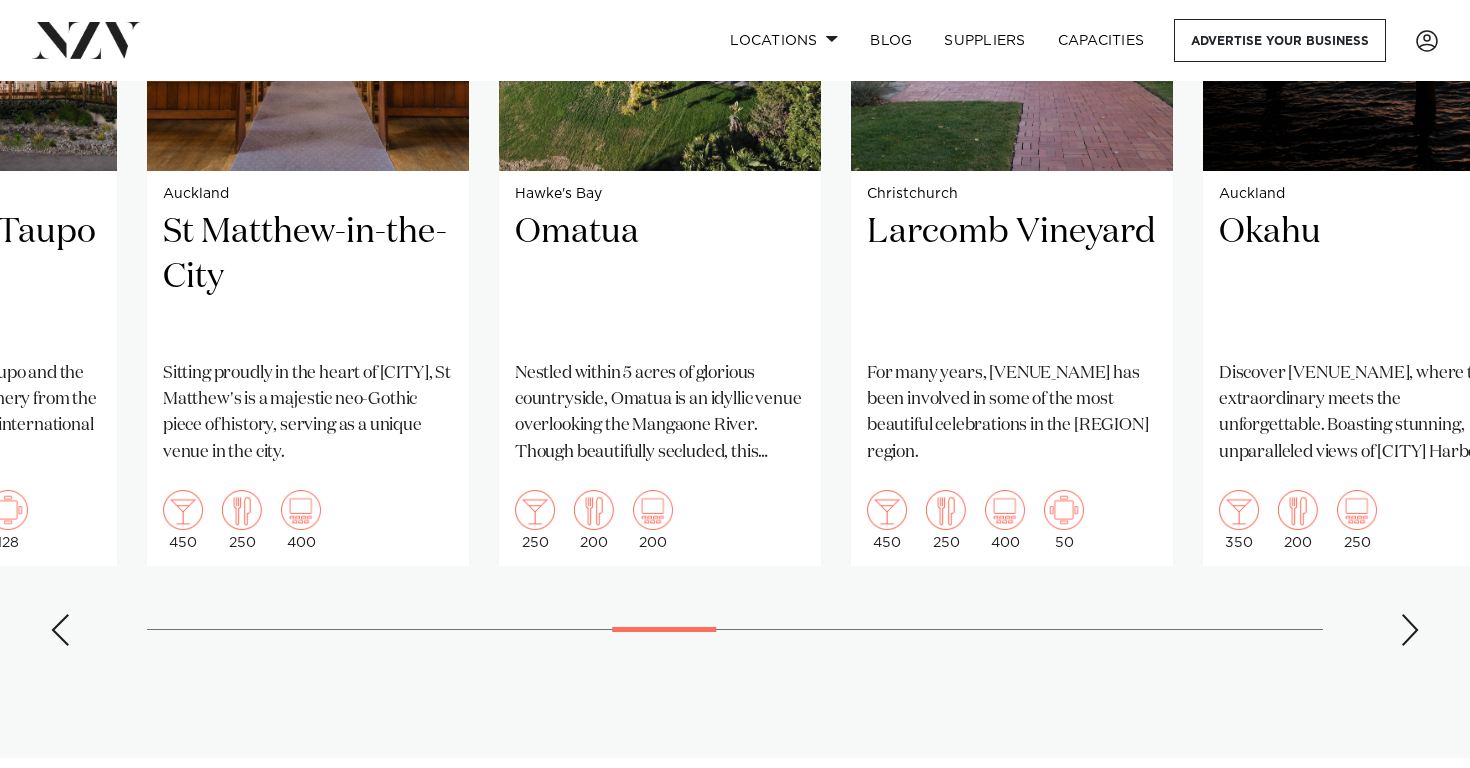 click at bounding box center [1410, 630] 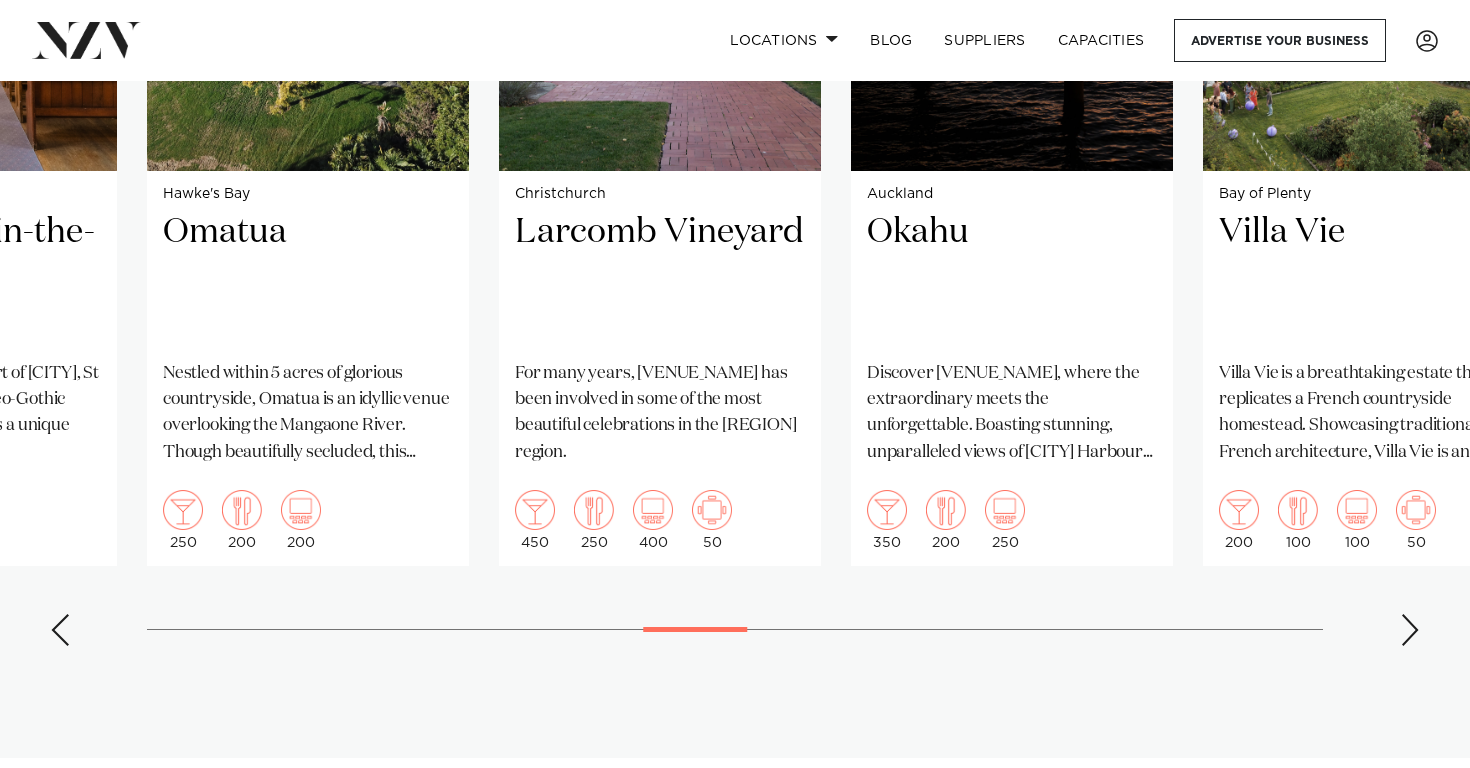 click at bounding box center [1410, 630] 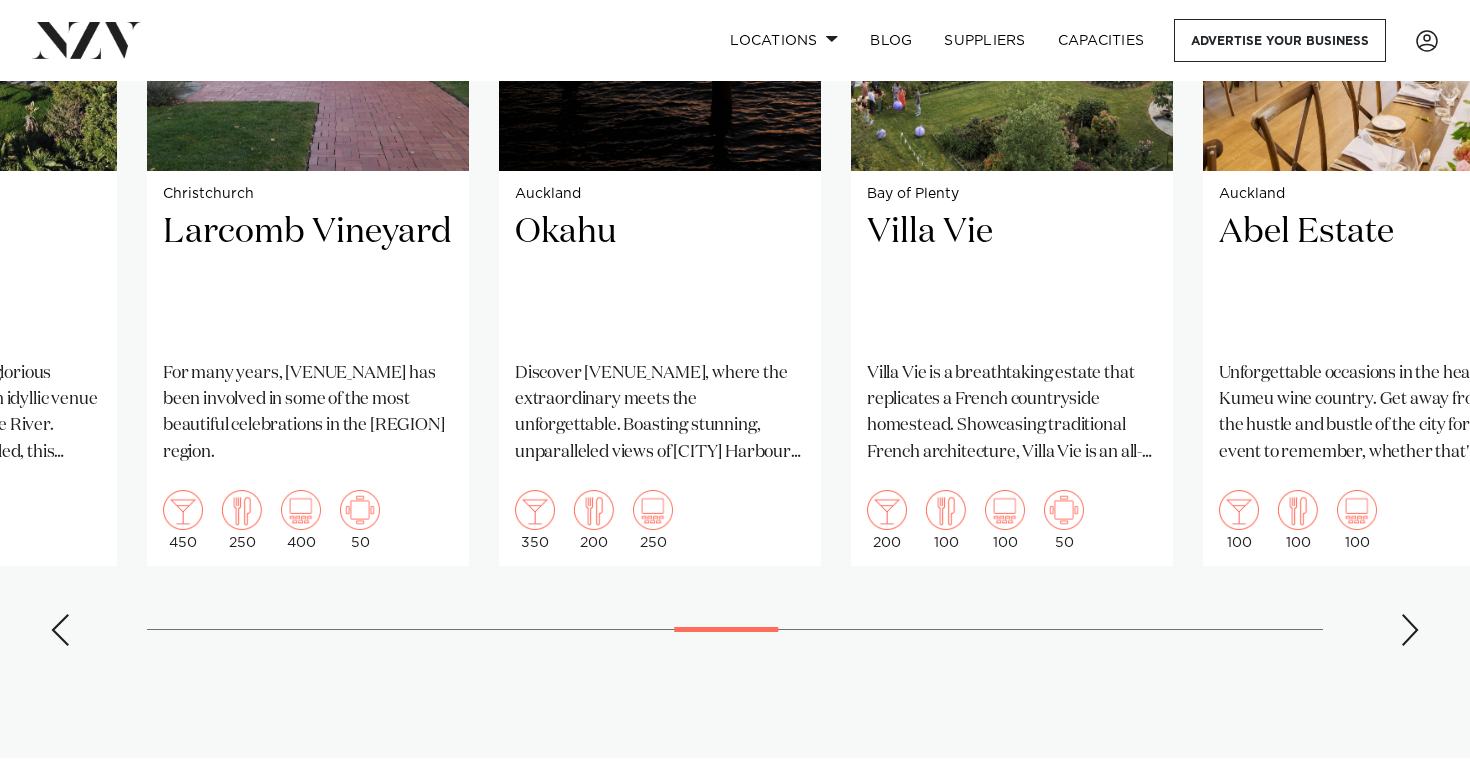 click at bounding box center (1410, 630) 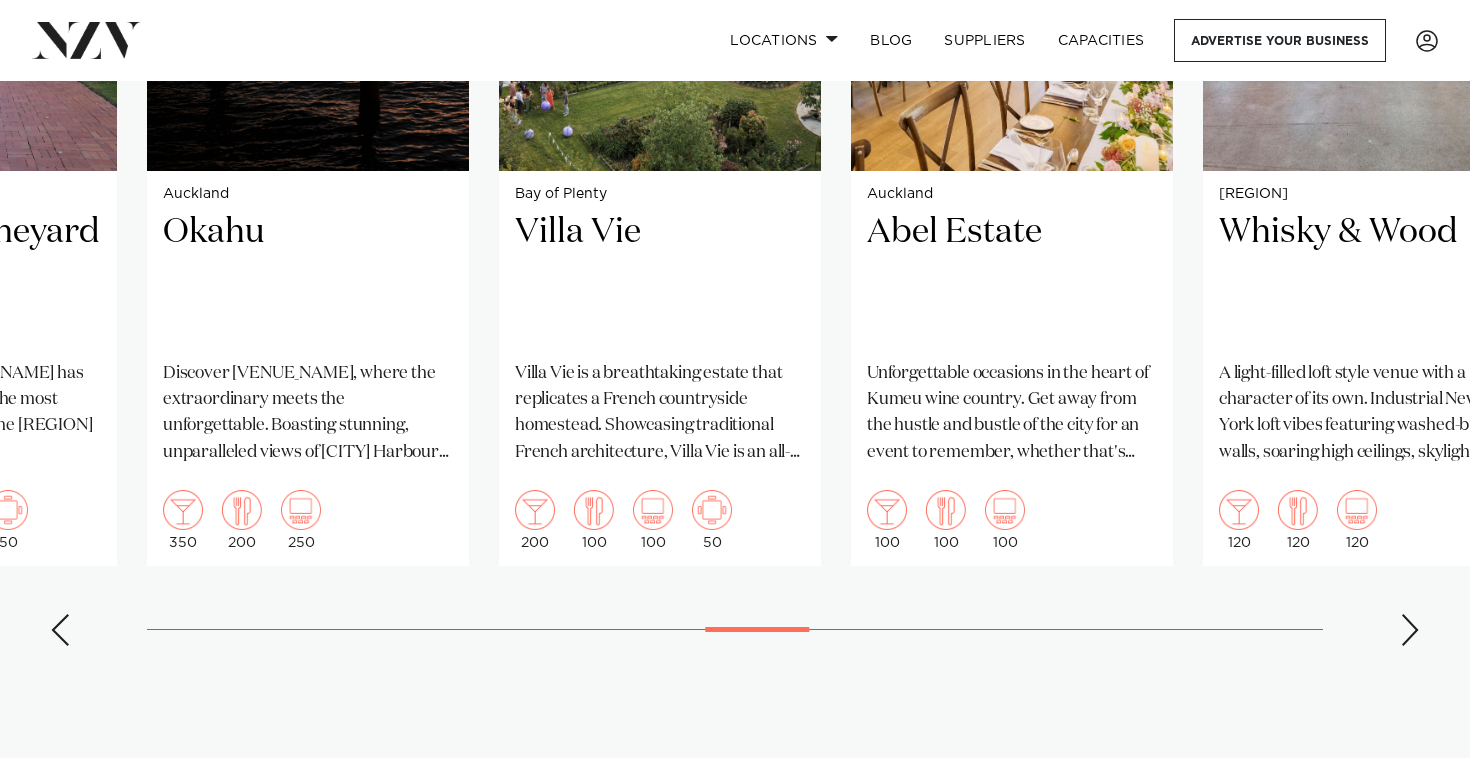 click at bounding box center (1410, 630) 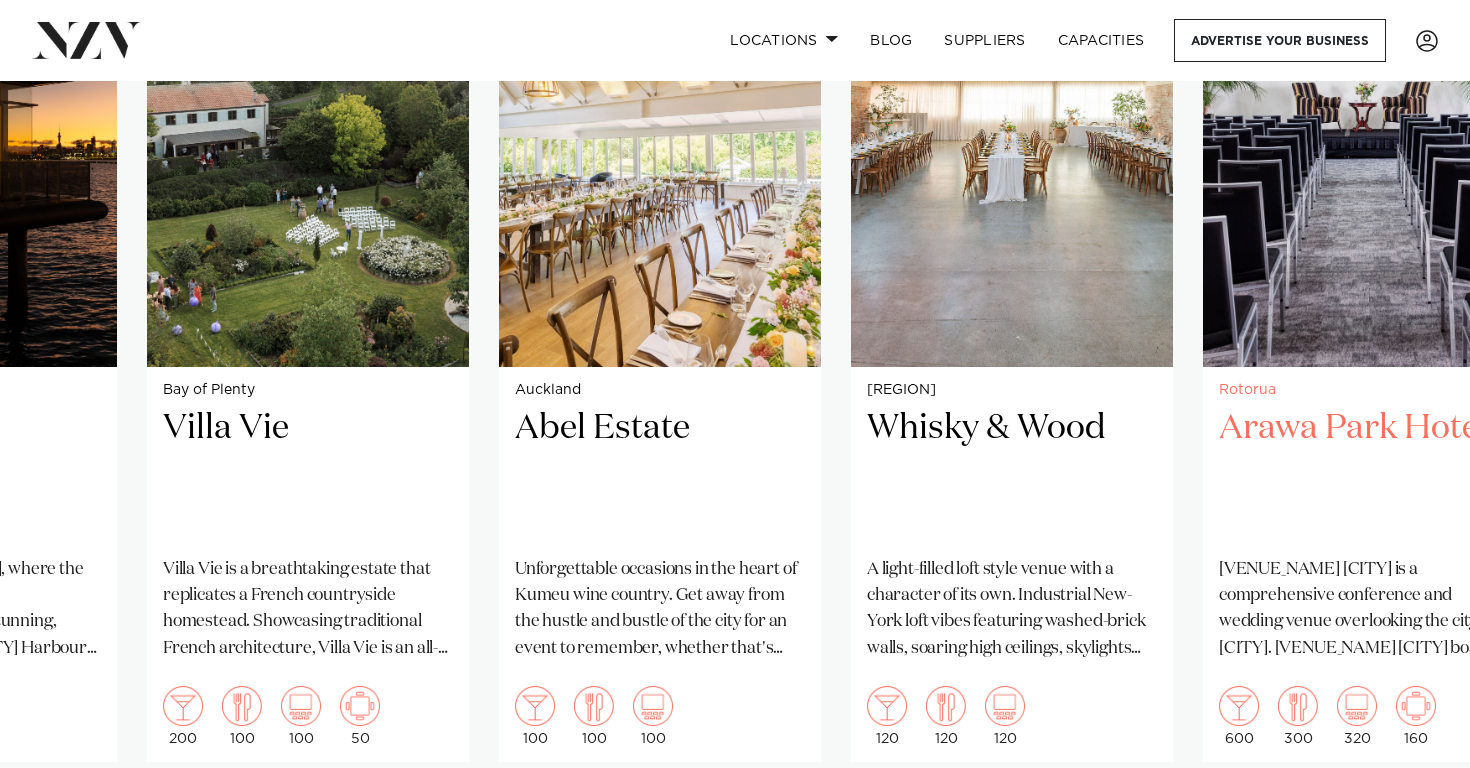 scroll, scrollTop: 1678, scrollLeft: 0, axis: vertical 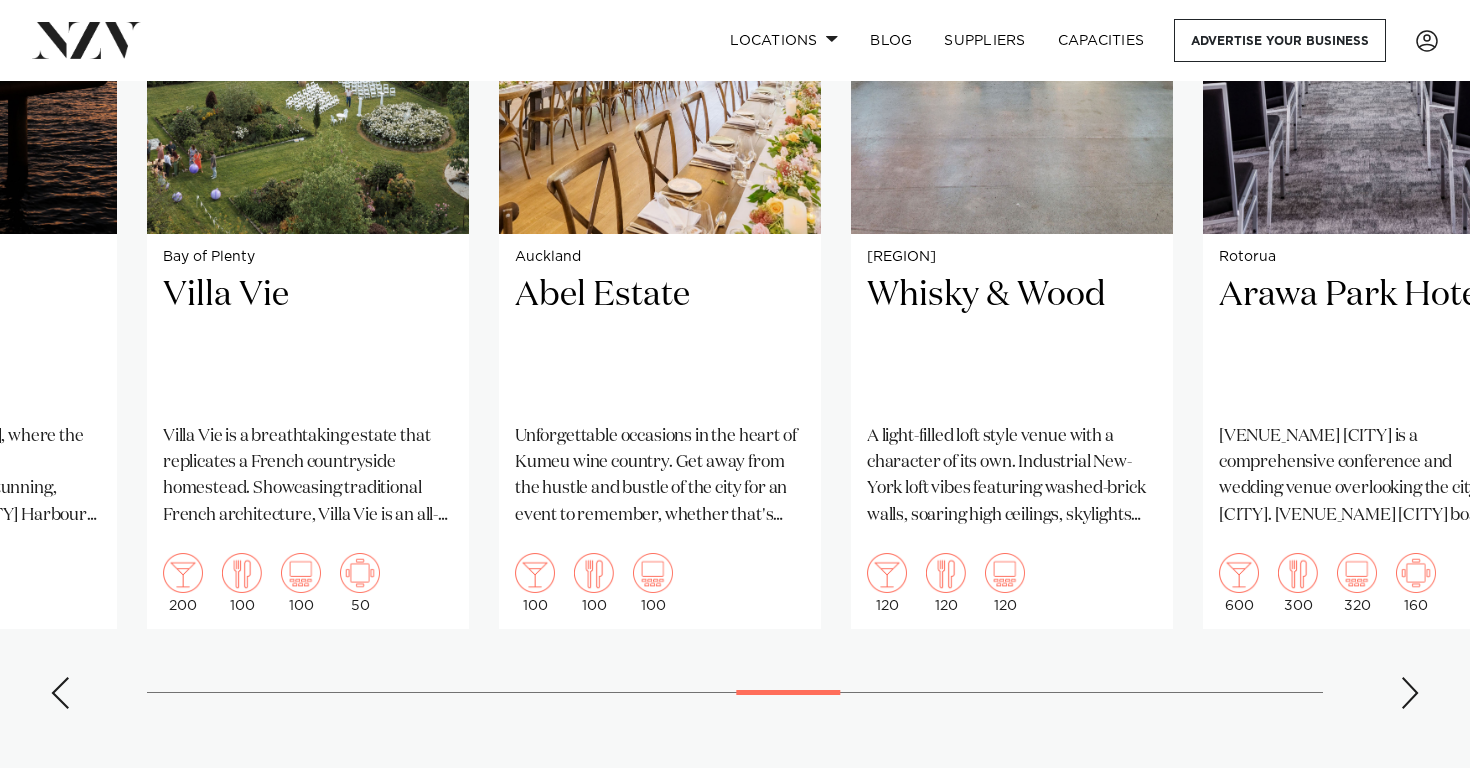 click at bounding box center [1410, 693] 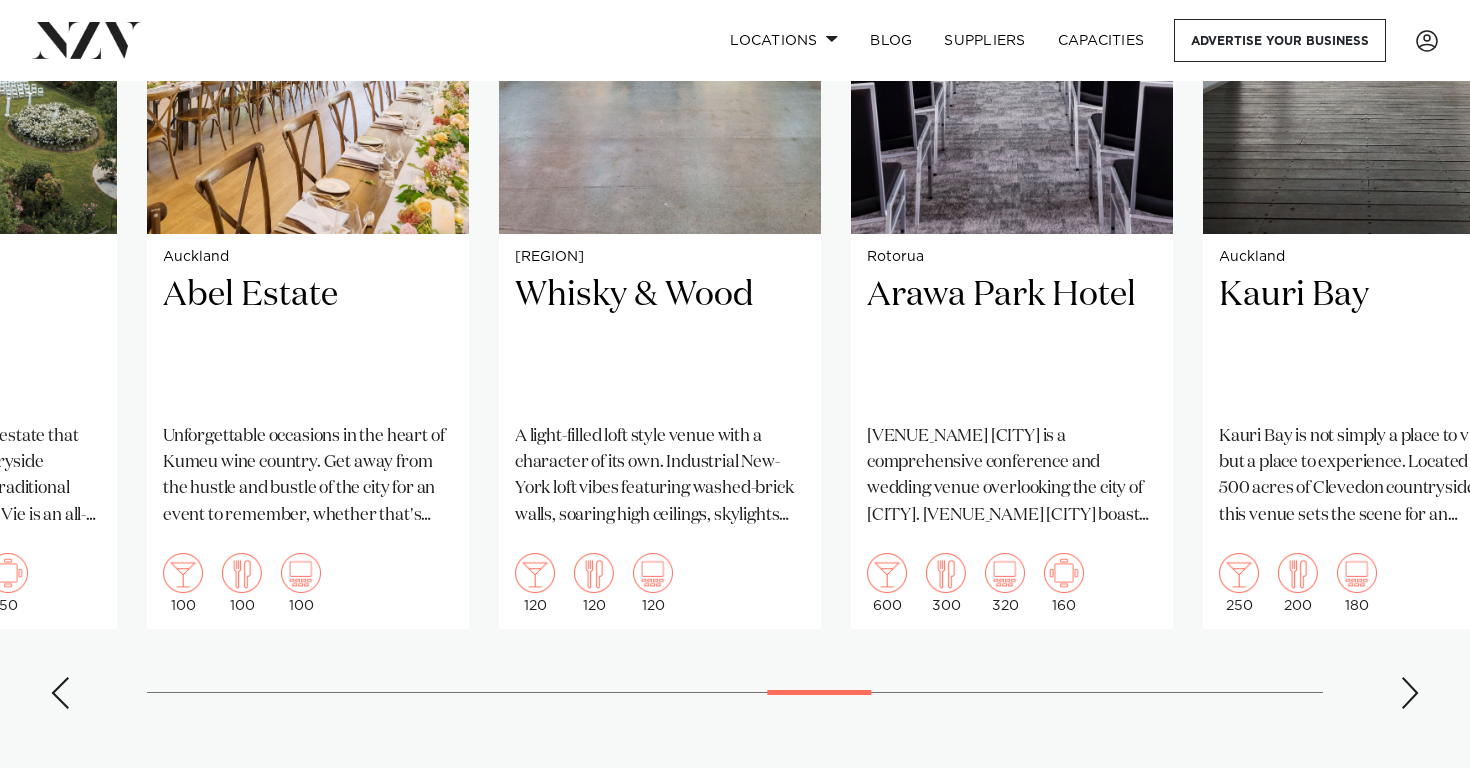 click at bounding box center (1410, 693) 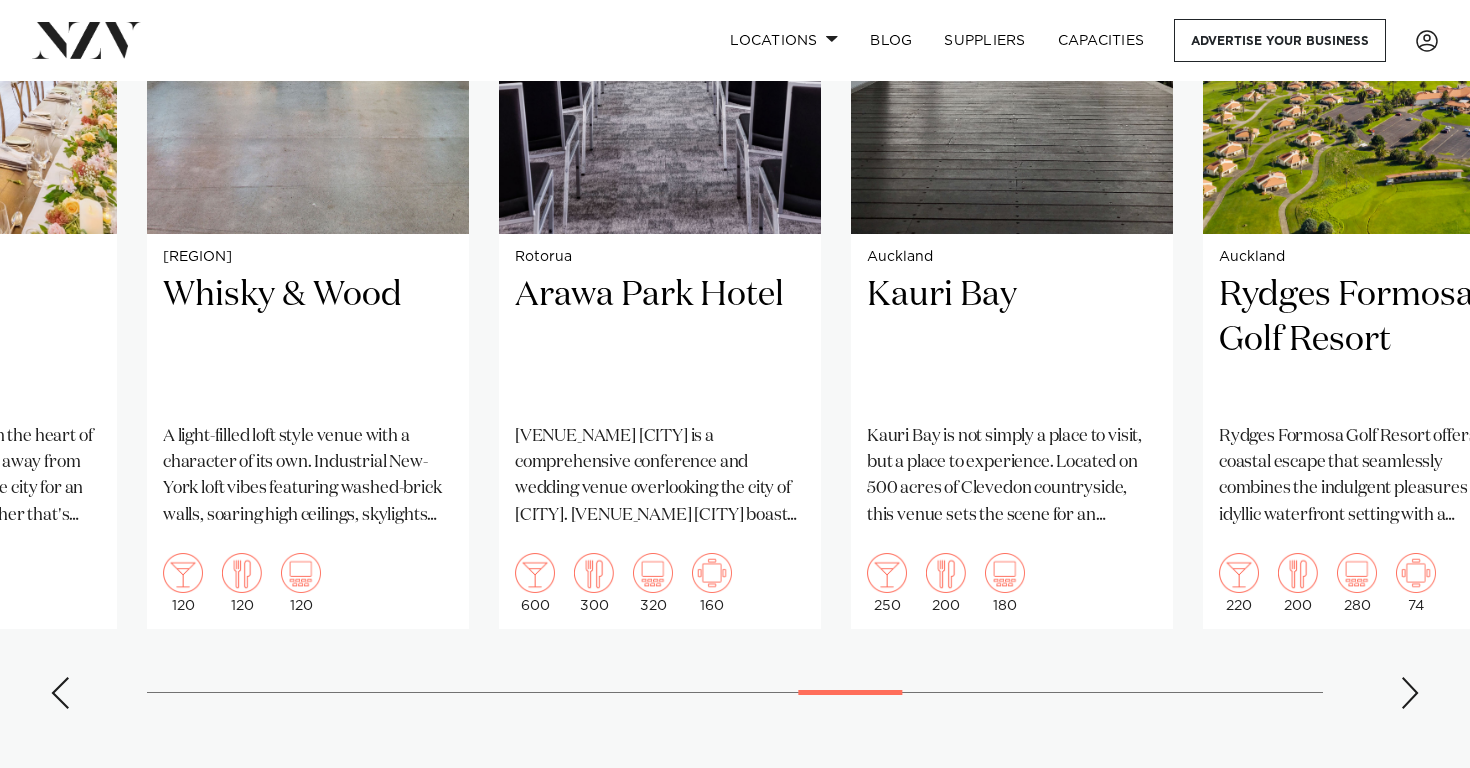 click at bounding box center (1410, 693) 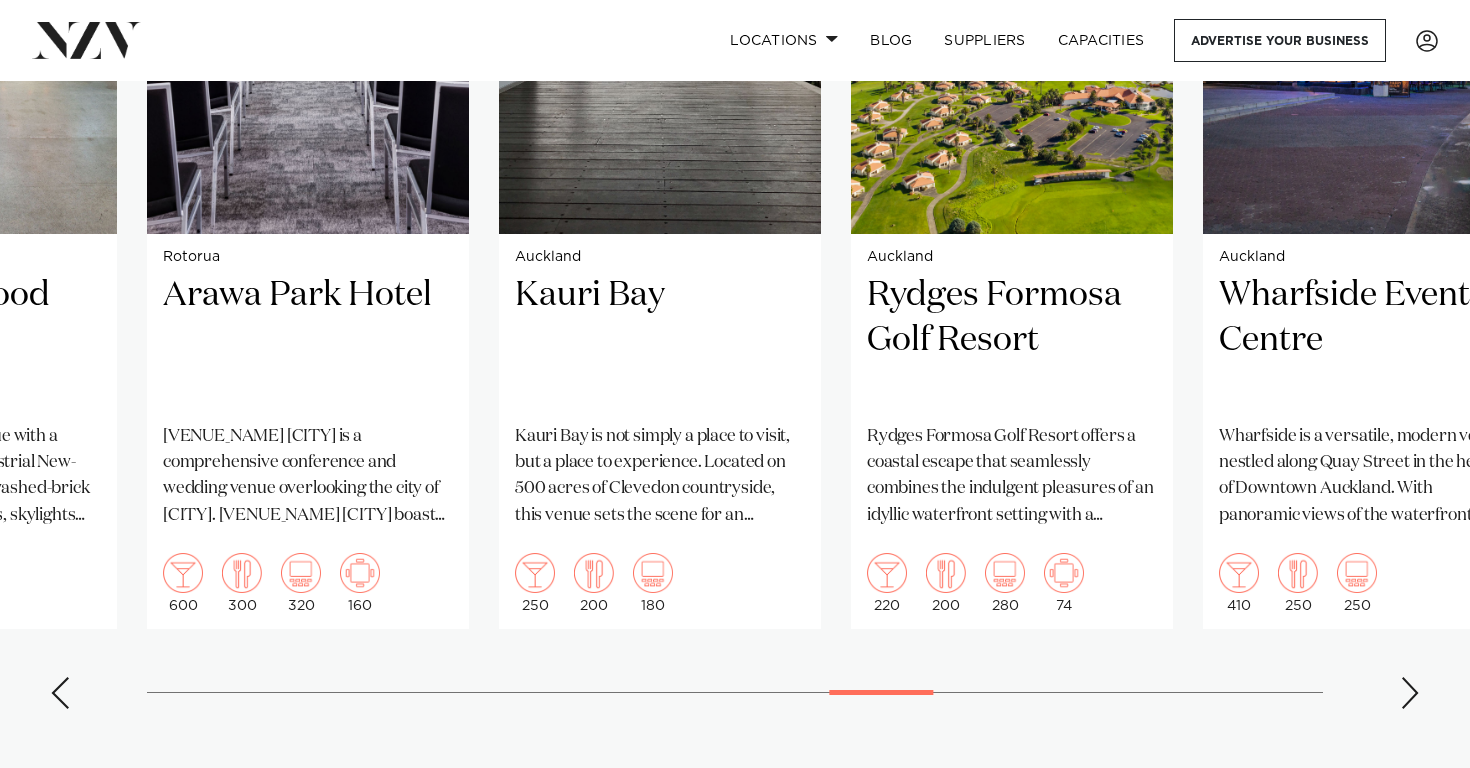 click at bounding box center (1410, 693) 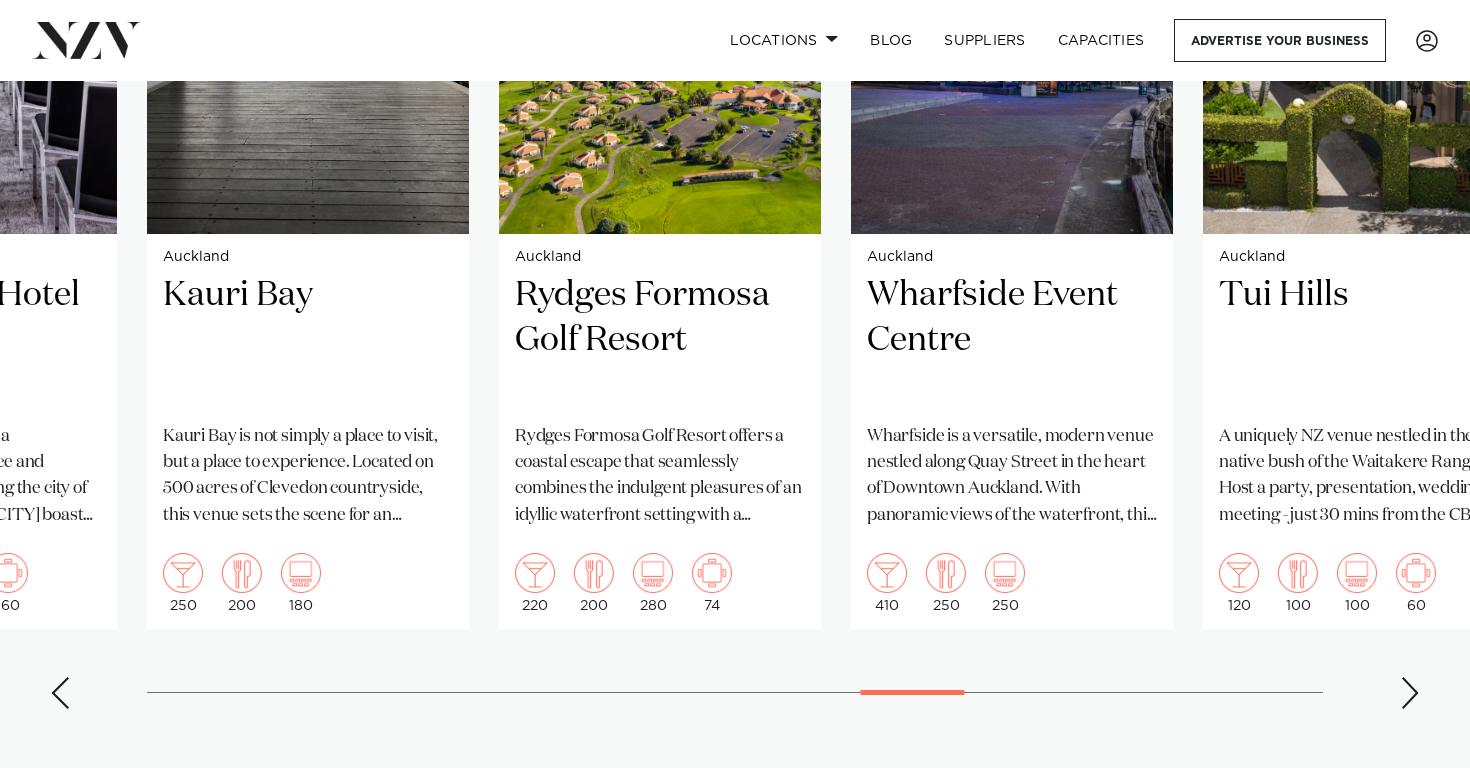 click at bounding box center (1410, 693) 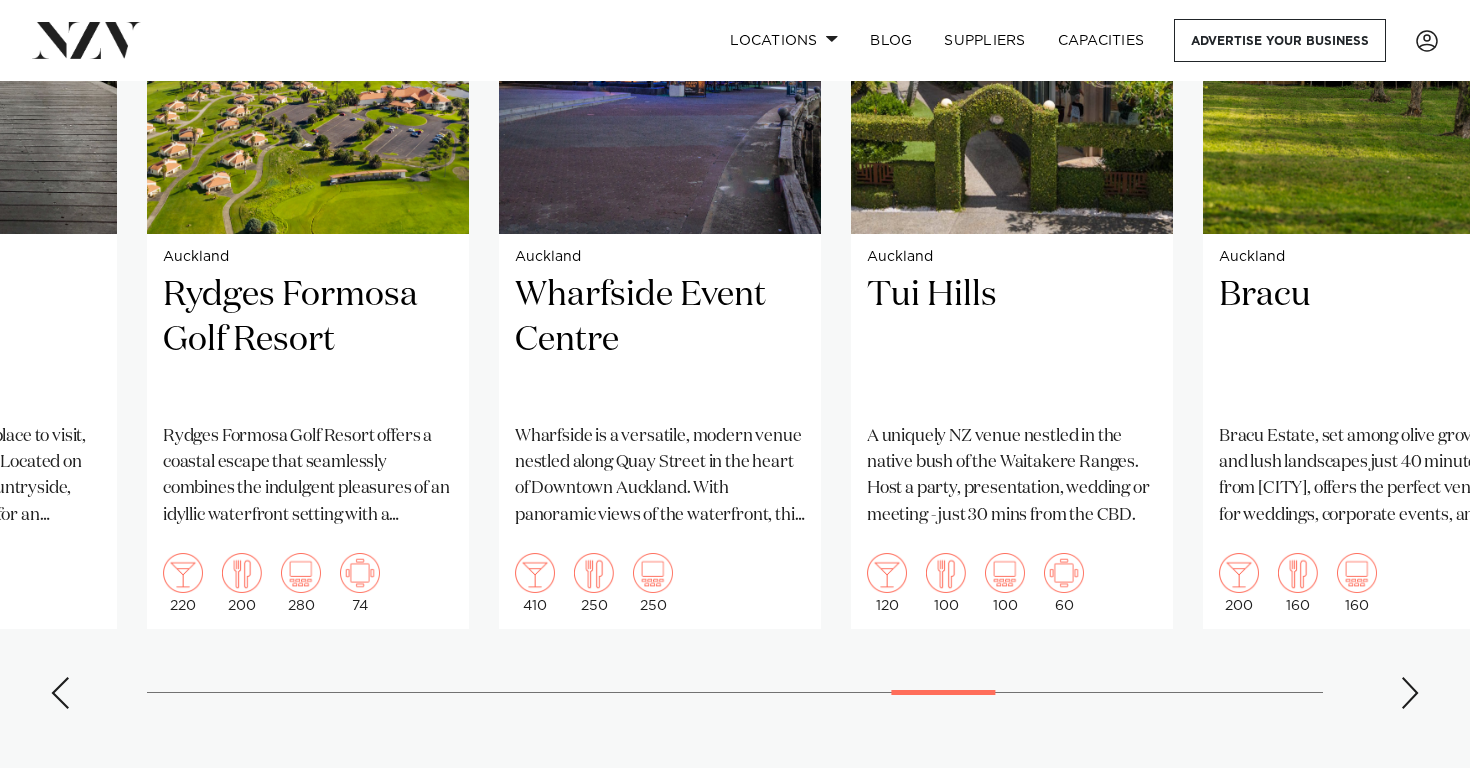 click at bounding box center (1410, 693) 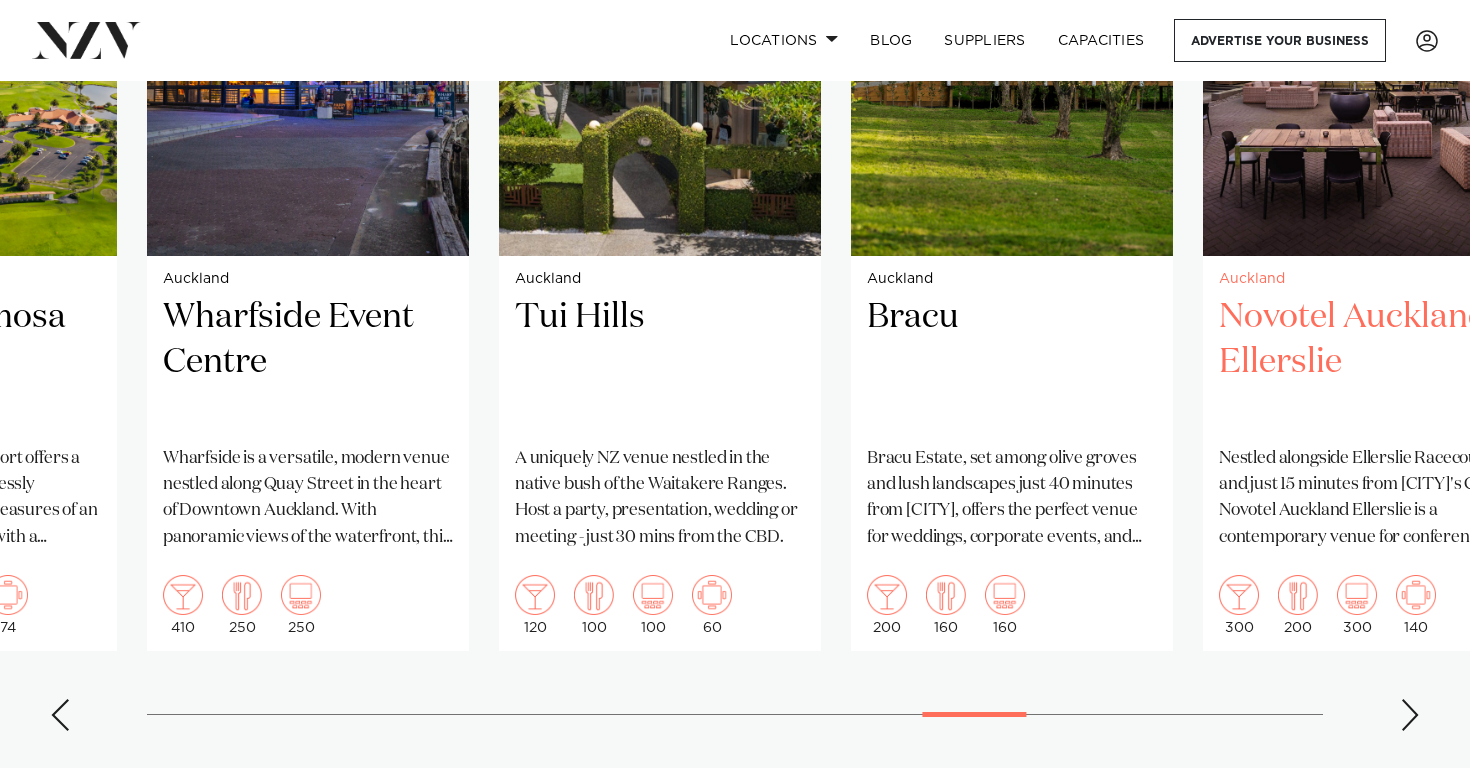 scroll, scrollTop: 1666, scrollLeft: 0, axis: vertical 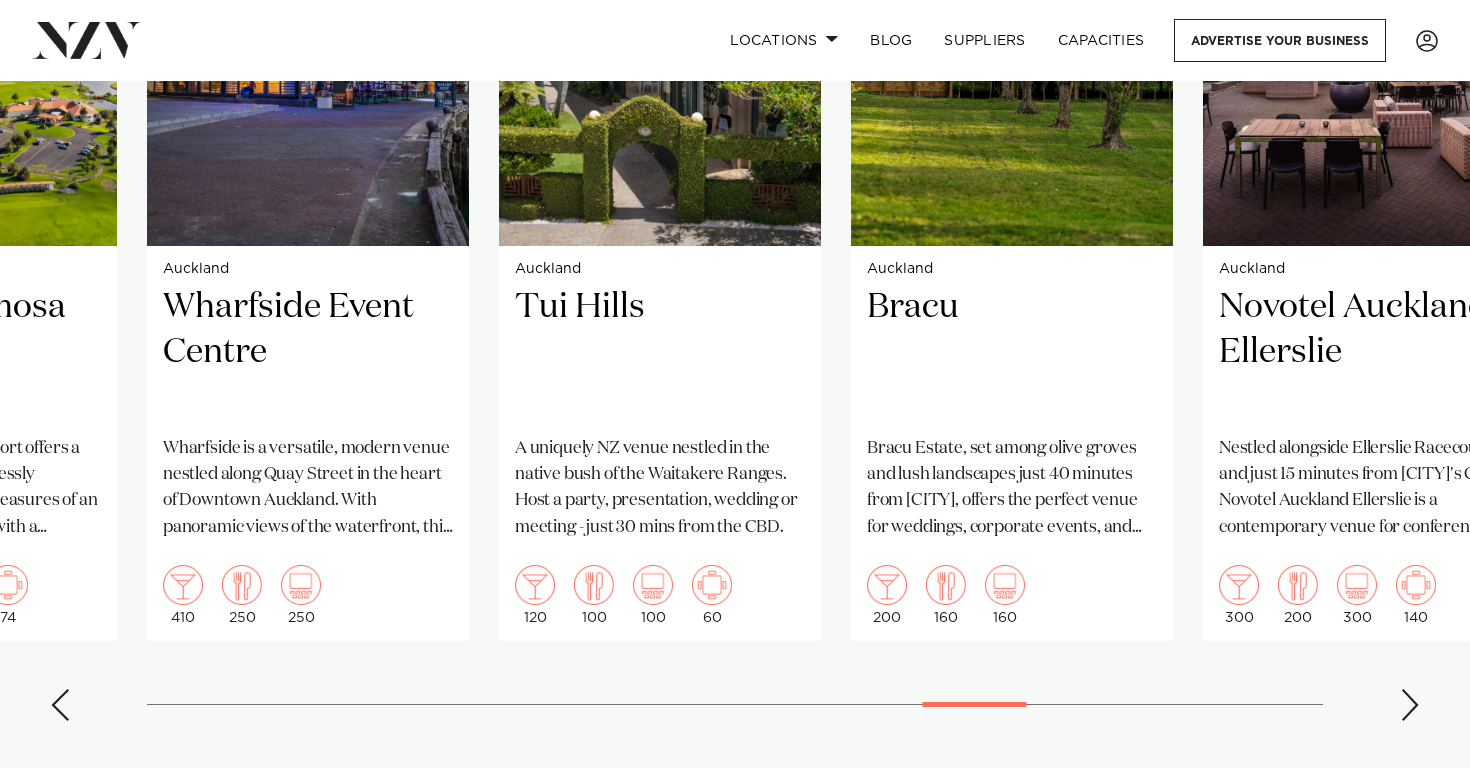 click at bounding box center (1410, 705) 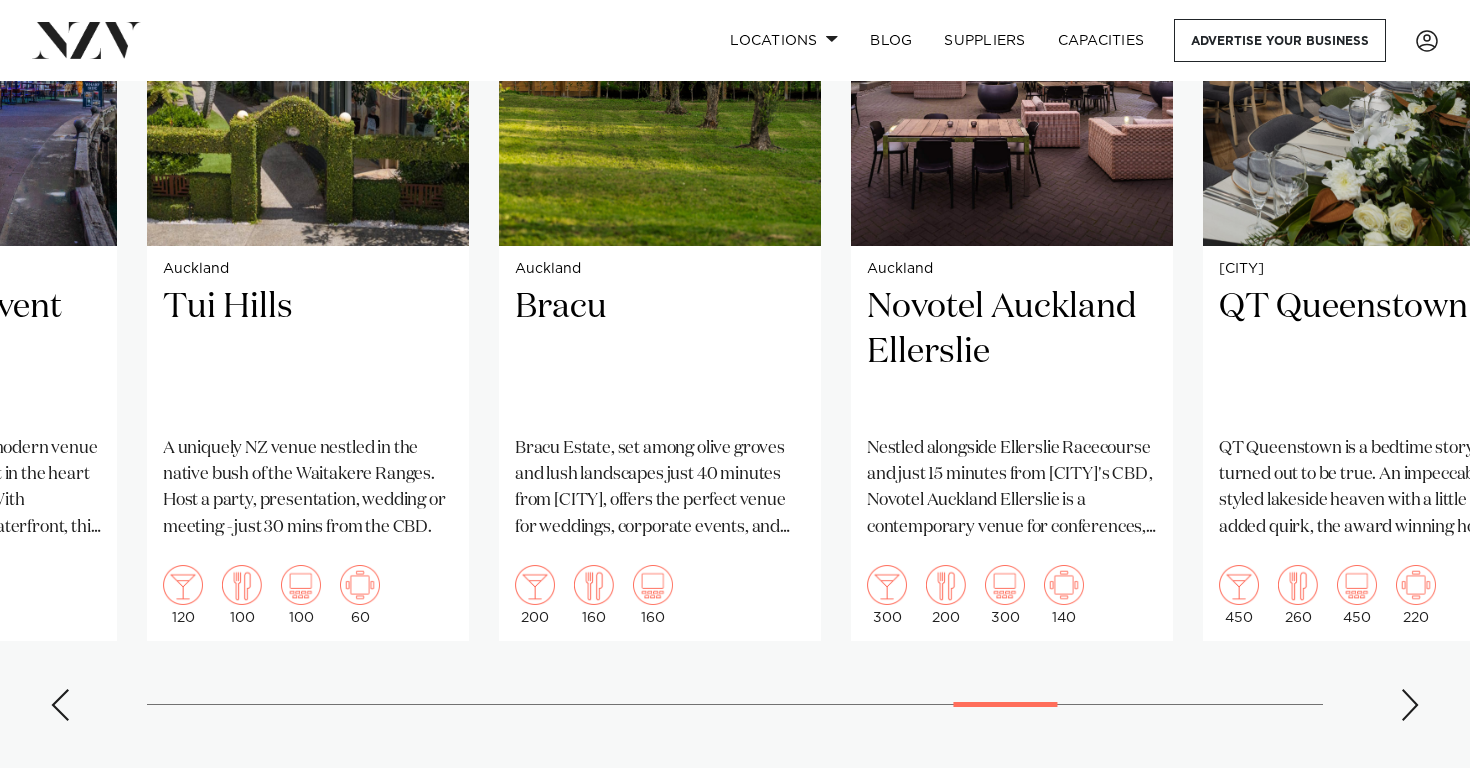 click at bounding box center (1410, 705) 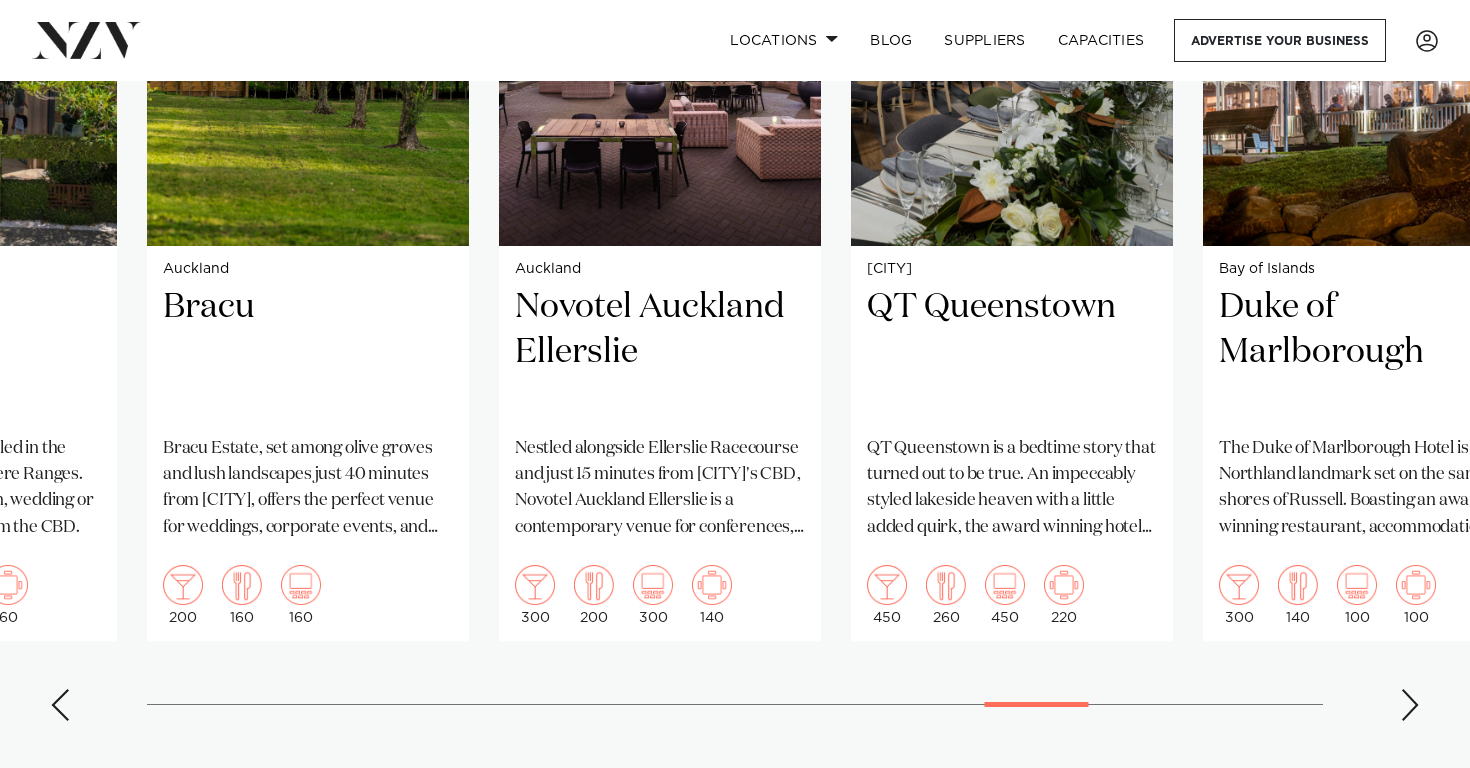 click at bounding box center (1410, 705) 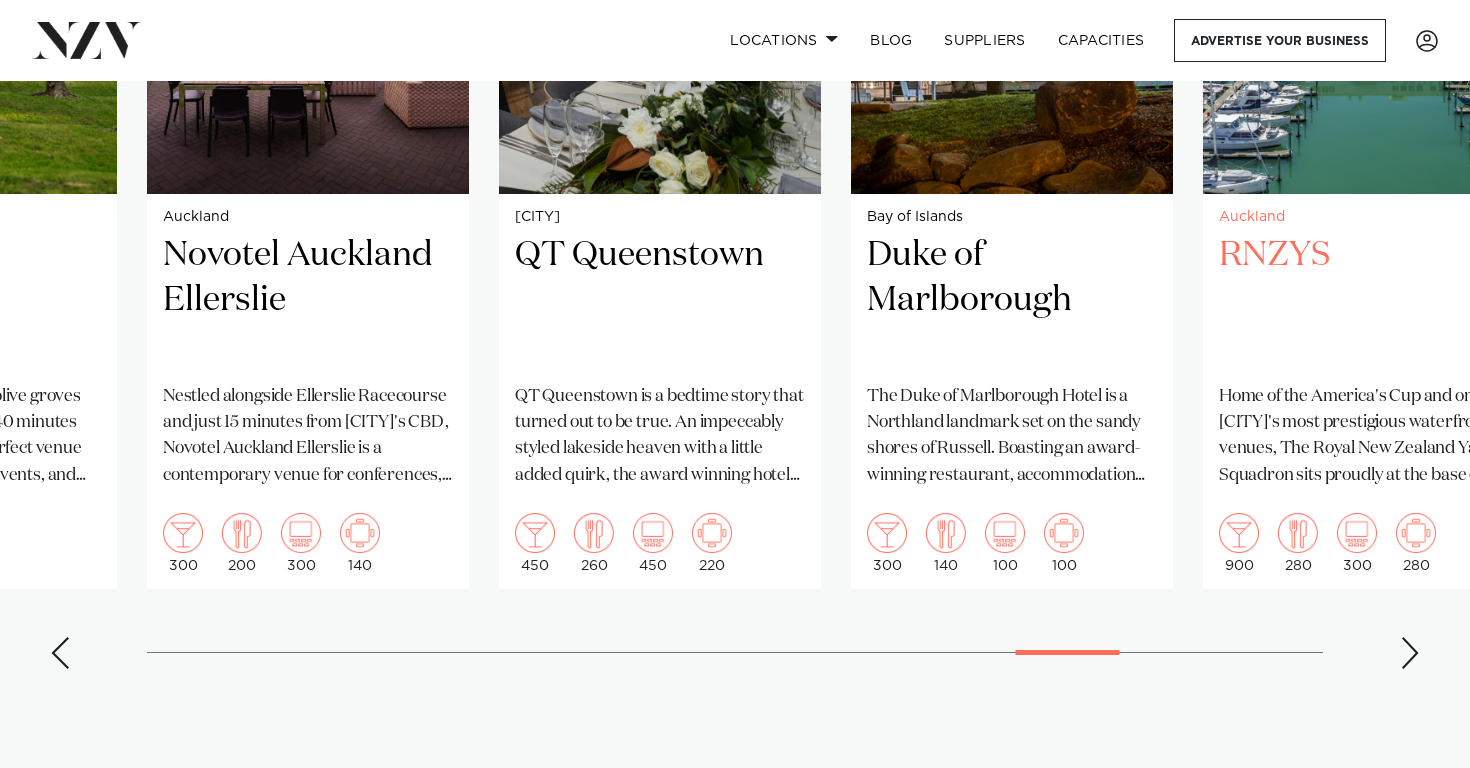 scroll, scrollTop: 1728, scrollLeft: 0, axis: vertical 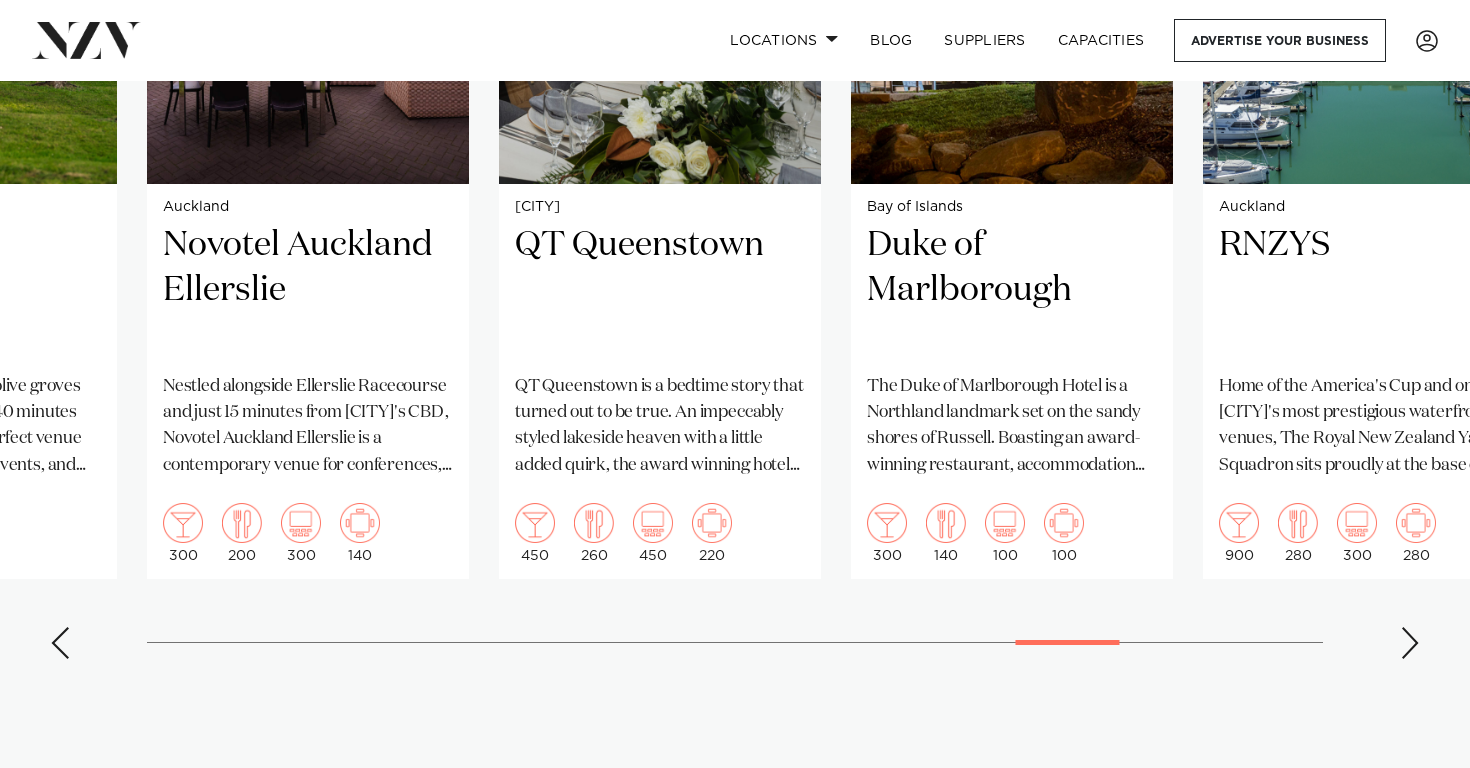 click at bounding box center [1410, 643] 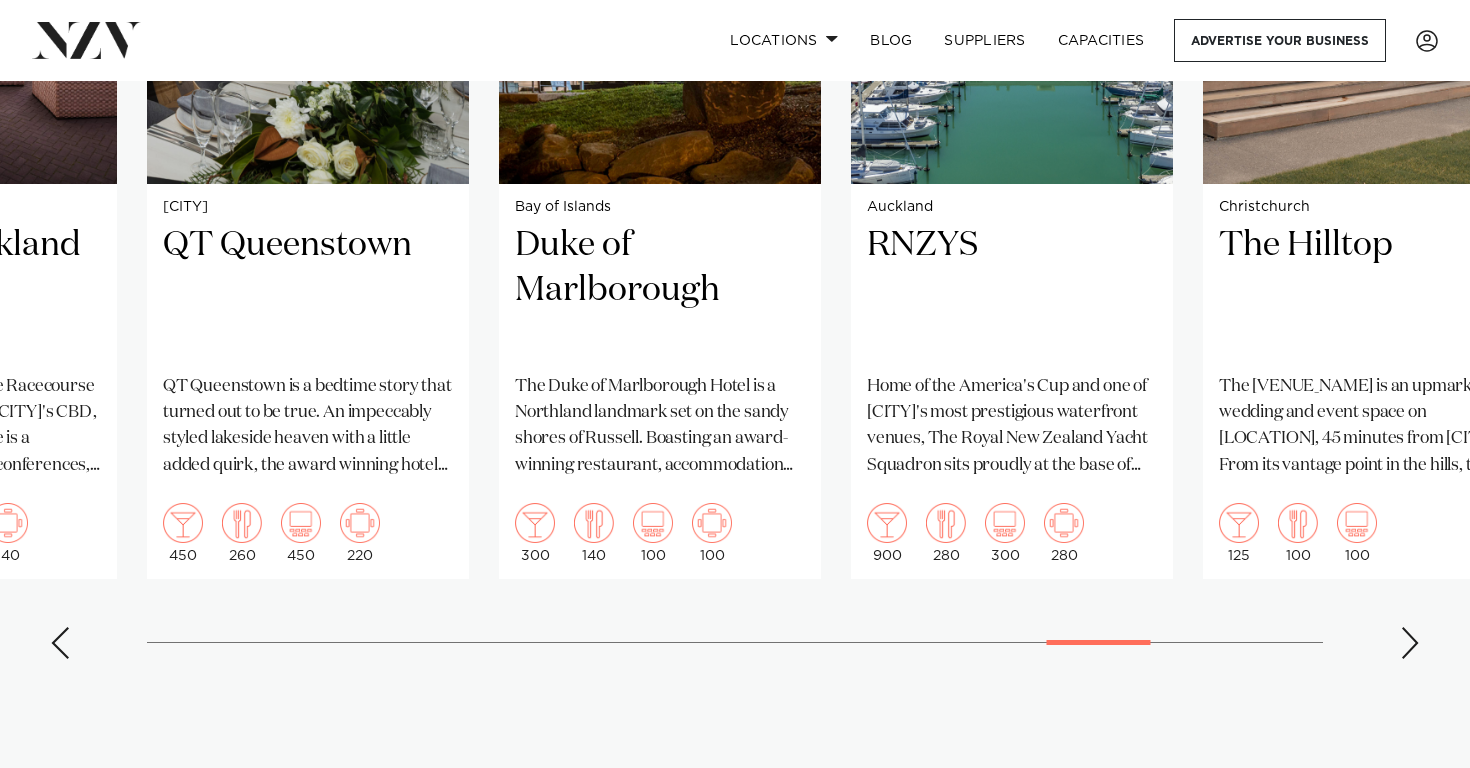 click at bounding box center [1410, 643] 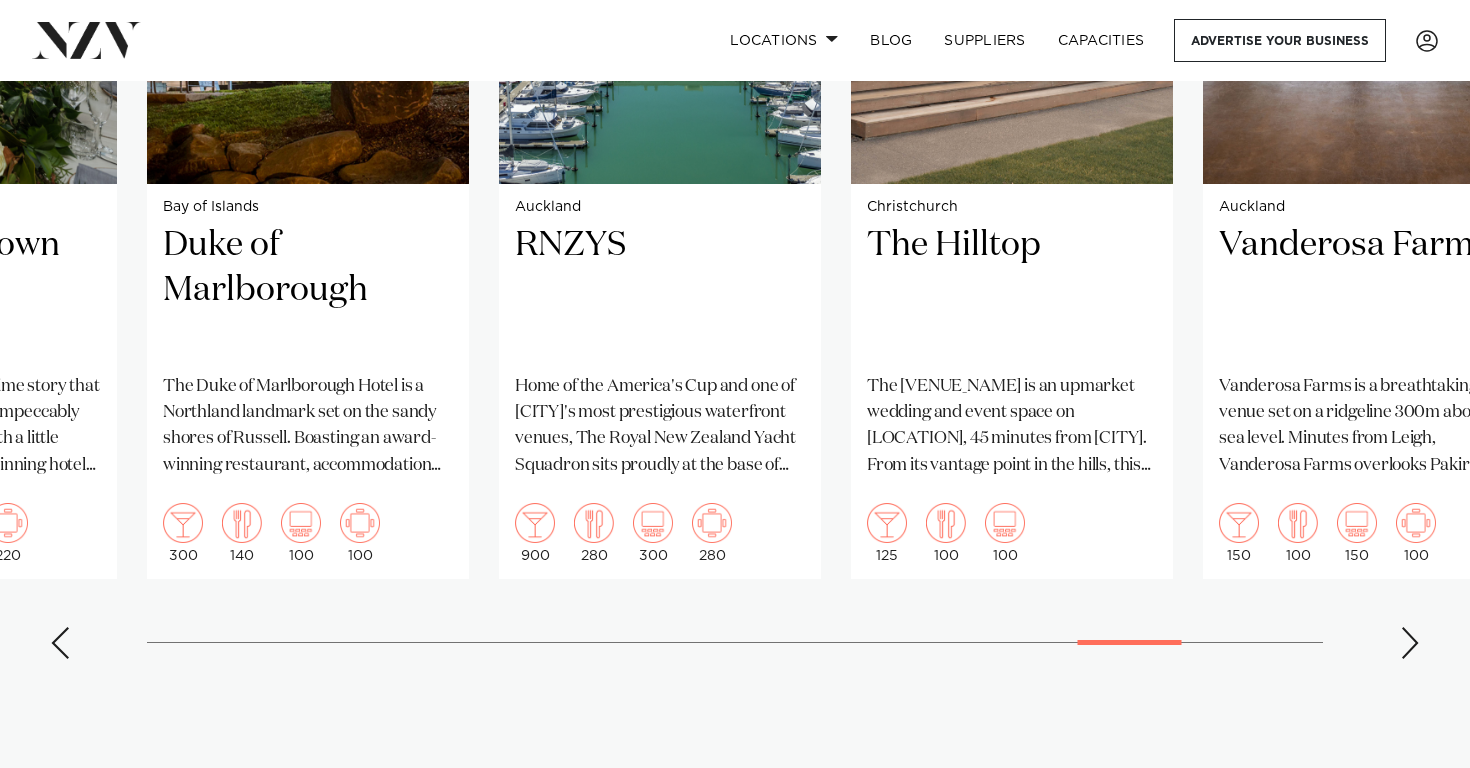 click at bounding box center (1410, 643) 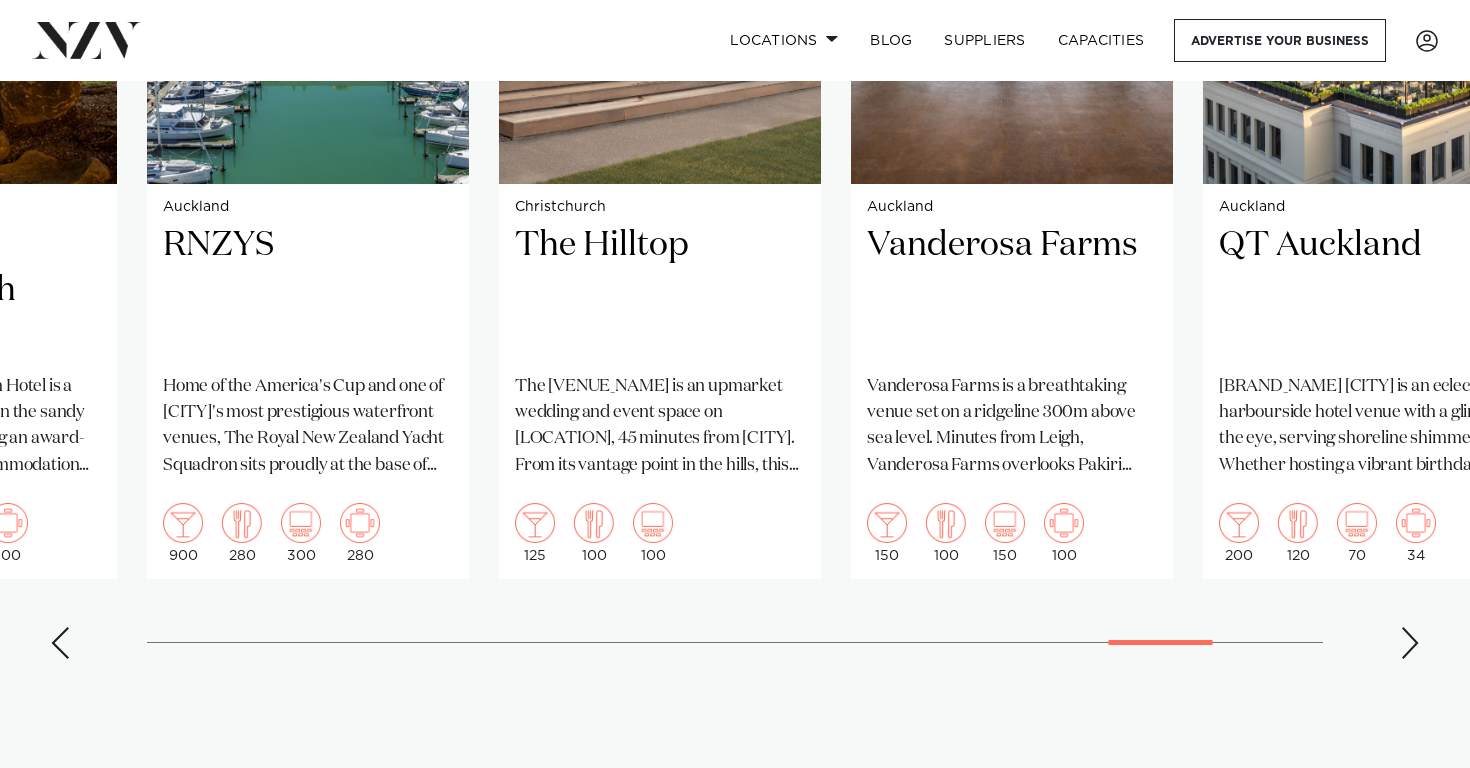 click at bounding box center (1410, 643) 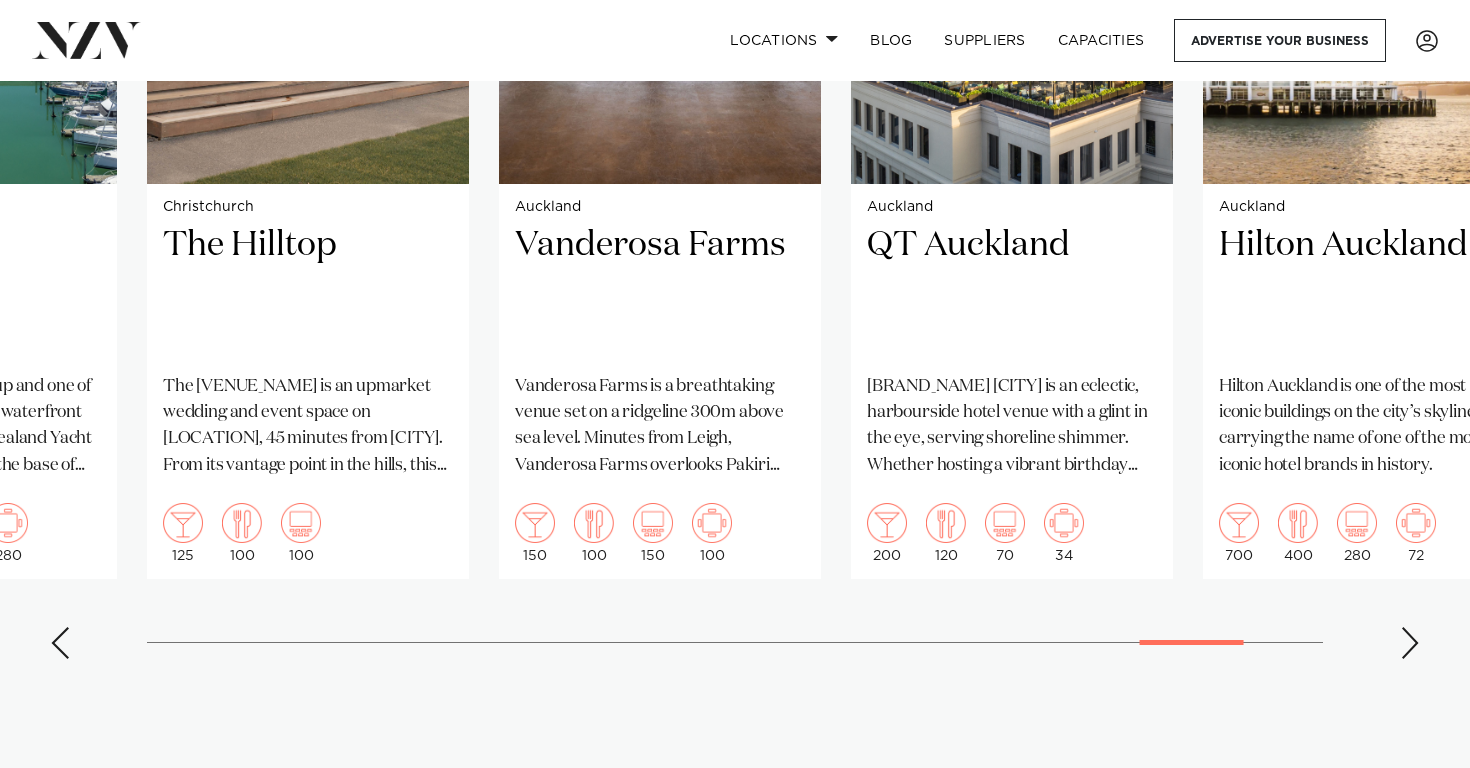 click at bounding box center (1410, 643) 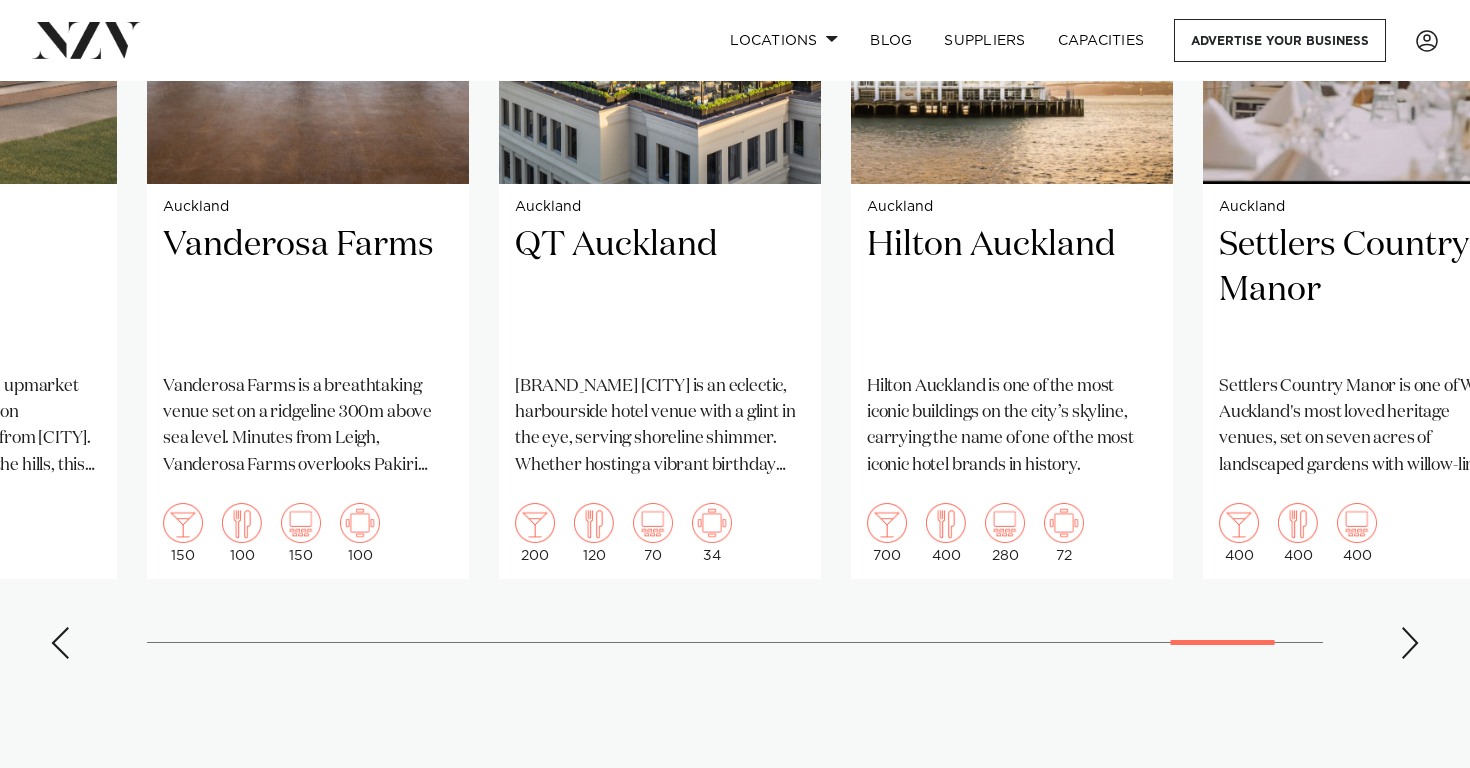 click at bounding box center (1410, 643) 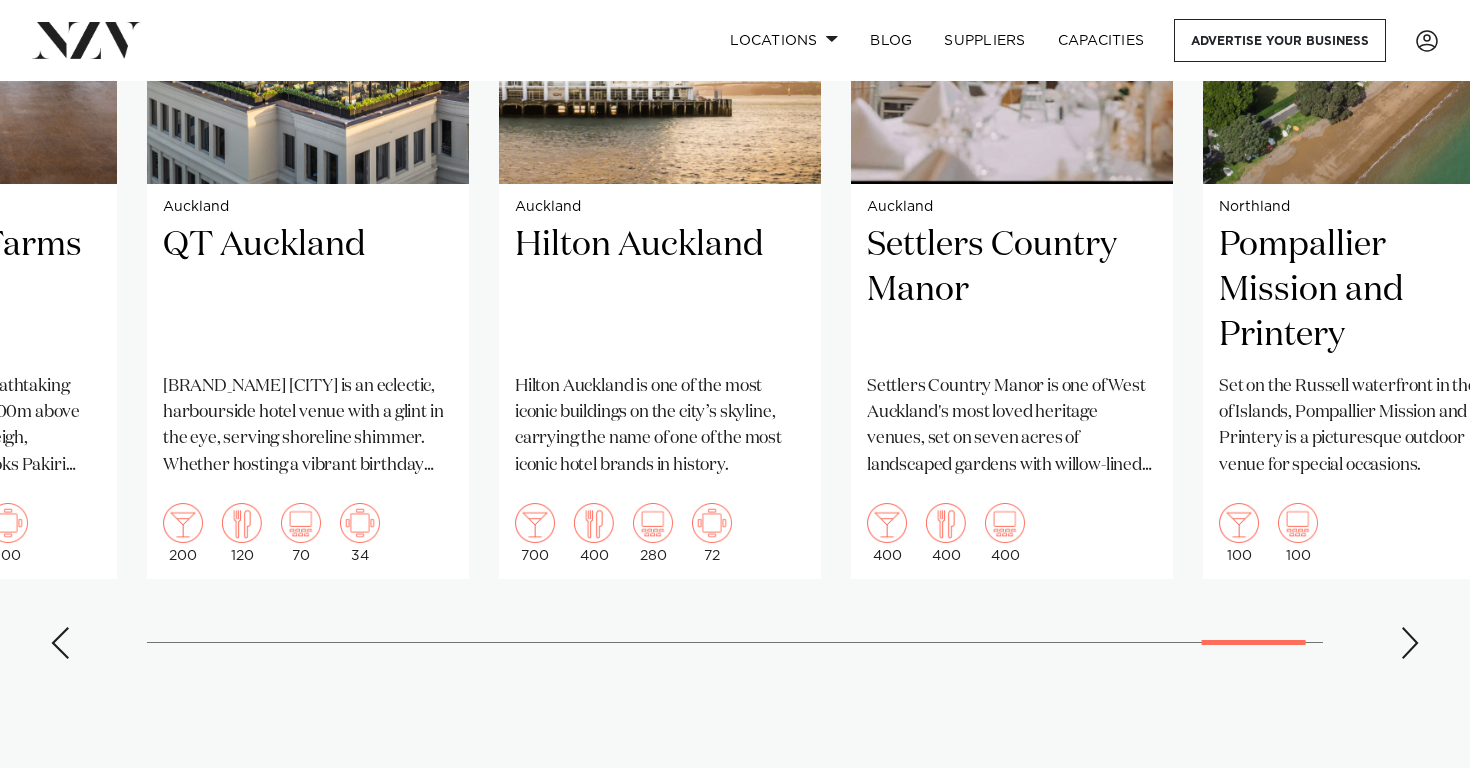 click at bounding box center [1410, 643] 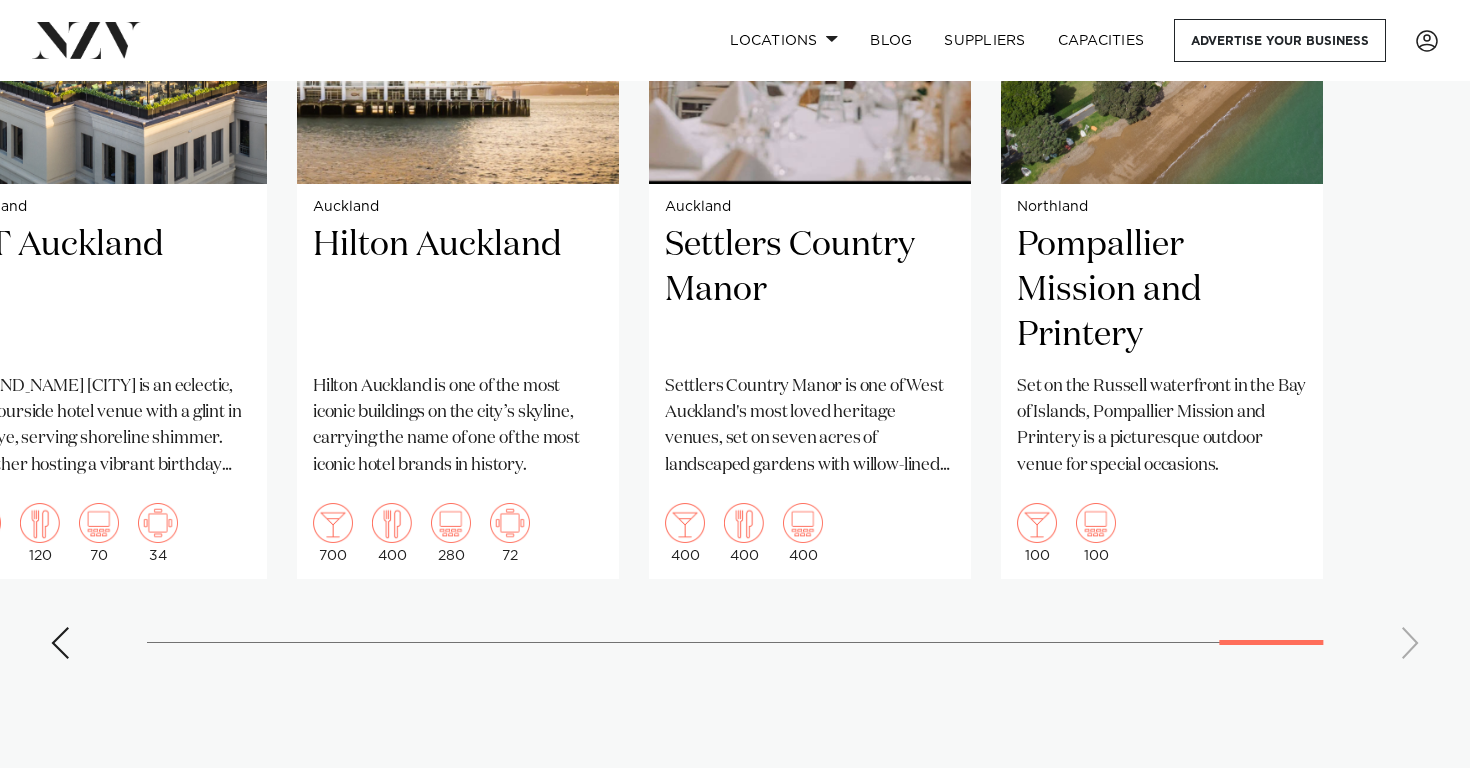 click on "[CITY]
Rydges [CITY]
Immerse yourself in the heart of the capital at Rydges [CITY]. A landmark hotel and one of the top venues in the region, Rydges welcomes conferences, meetings, weddings and beyond.
250
230
230
160
[CITY]
Zealandia" at bounding box center (735, 213) 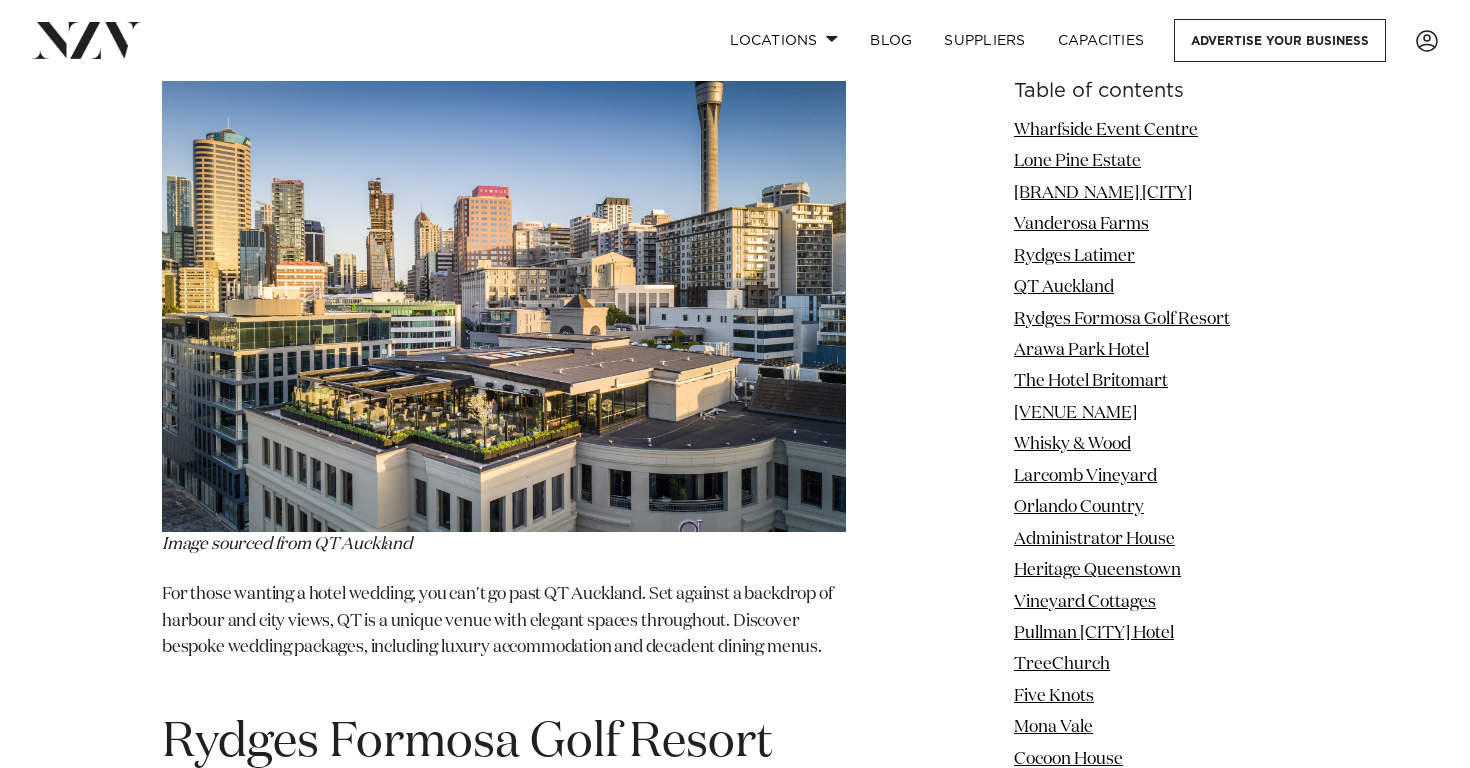 scroll, scrollTop: 6471, scrollLeft: 0, axis: vertical 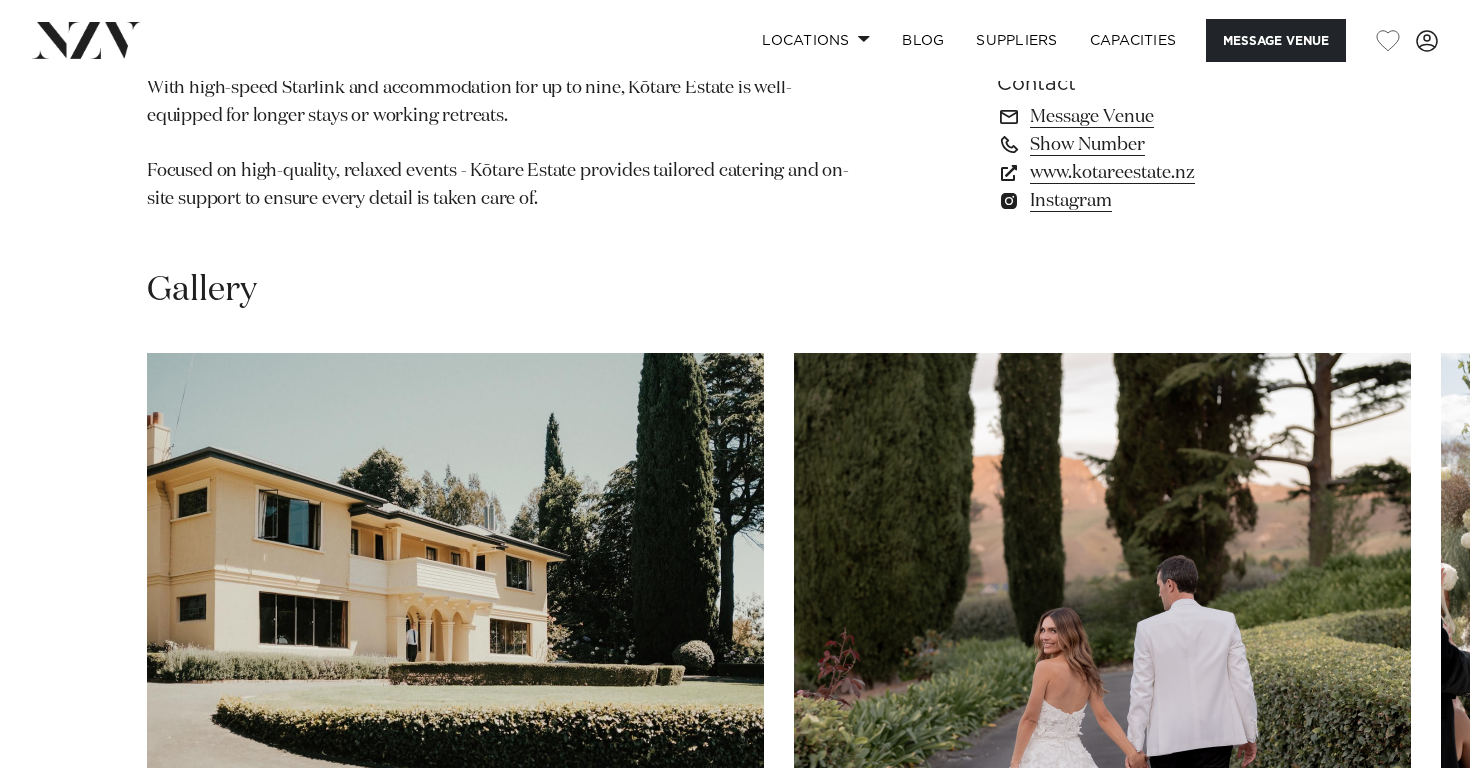 click at bounding box center [455, 579] 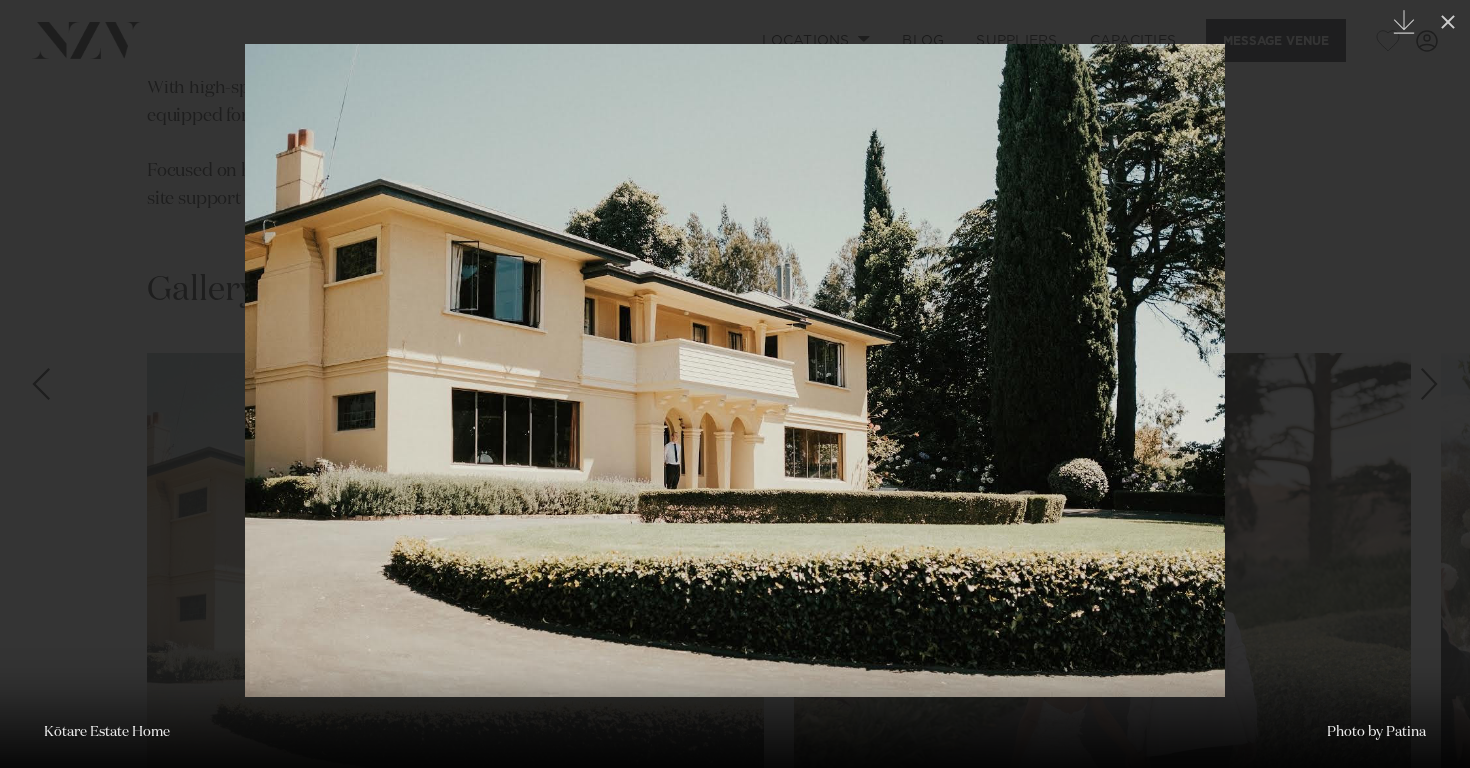 click at bounding box center (1429, 384) 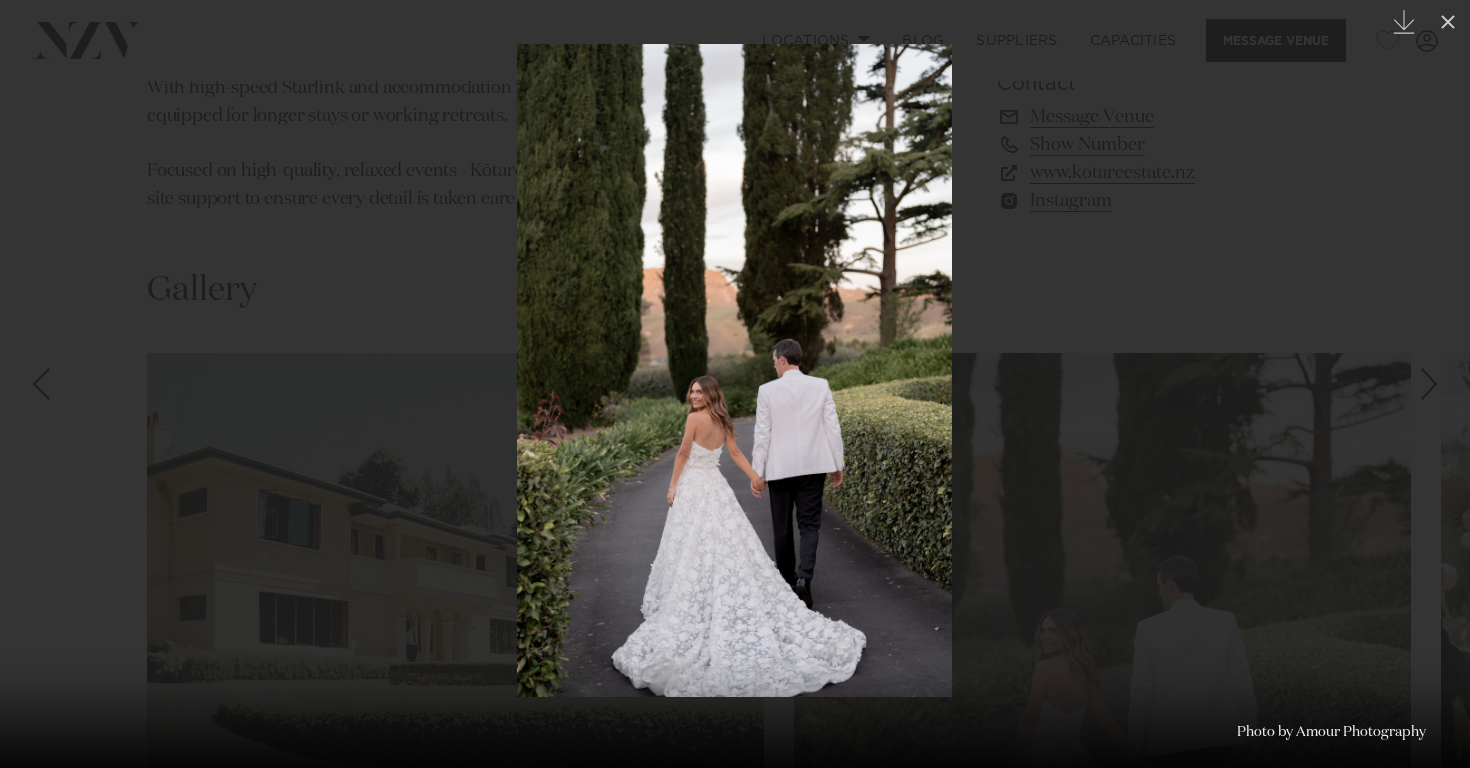 click at bounding box center (1429, 384) 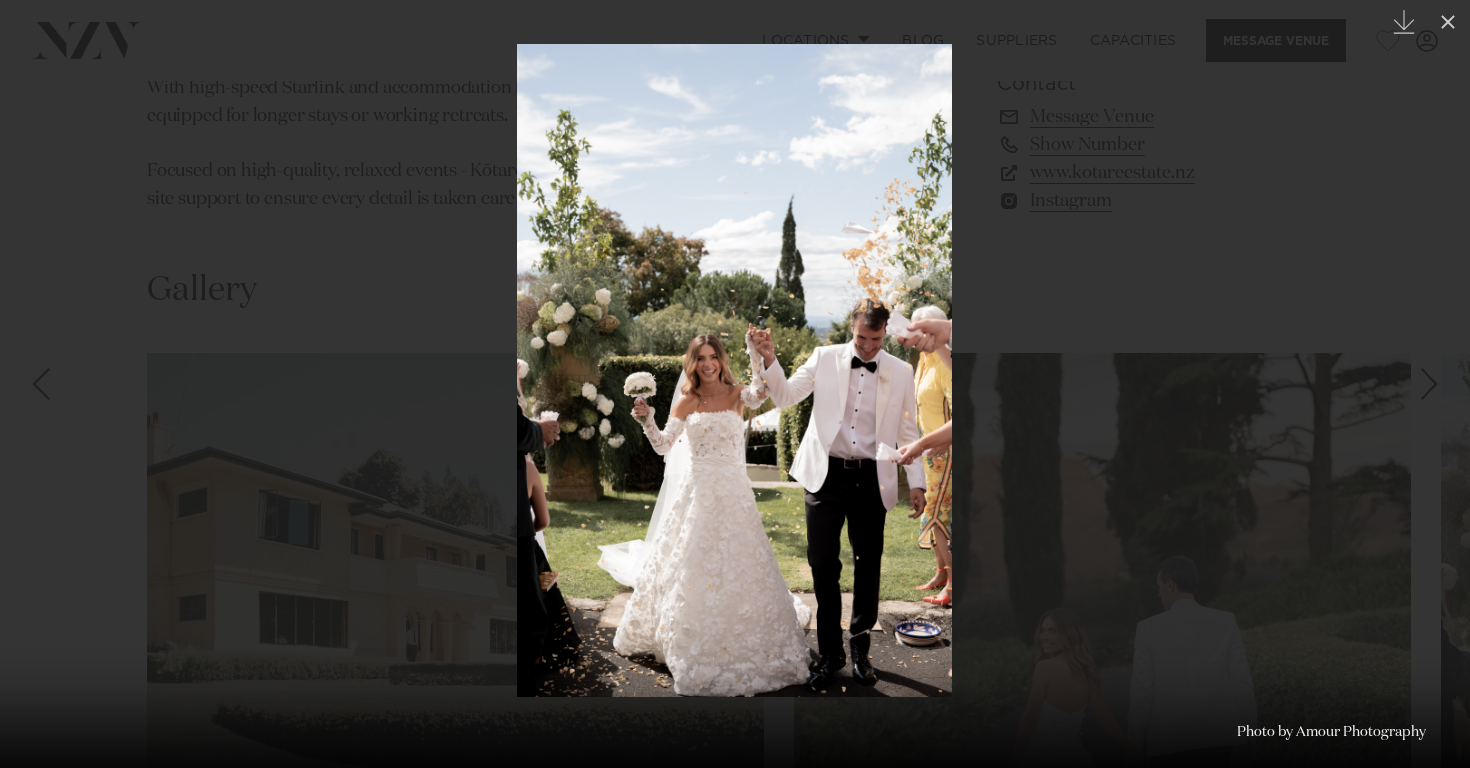 click at bounding box center (1429, 384) 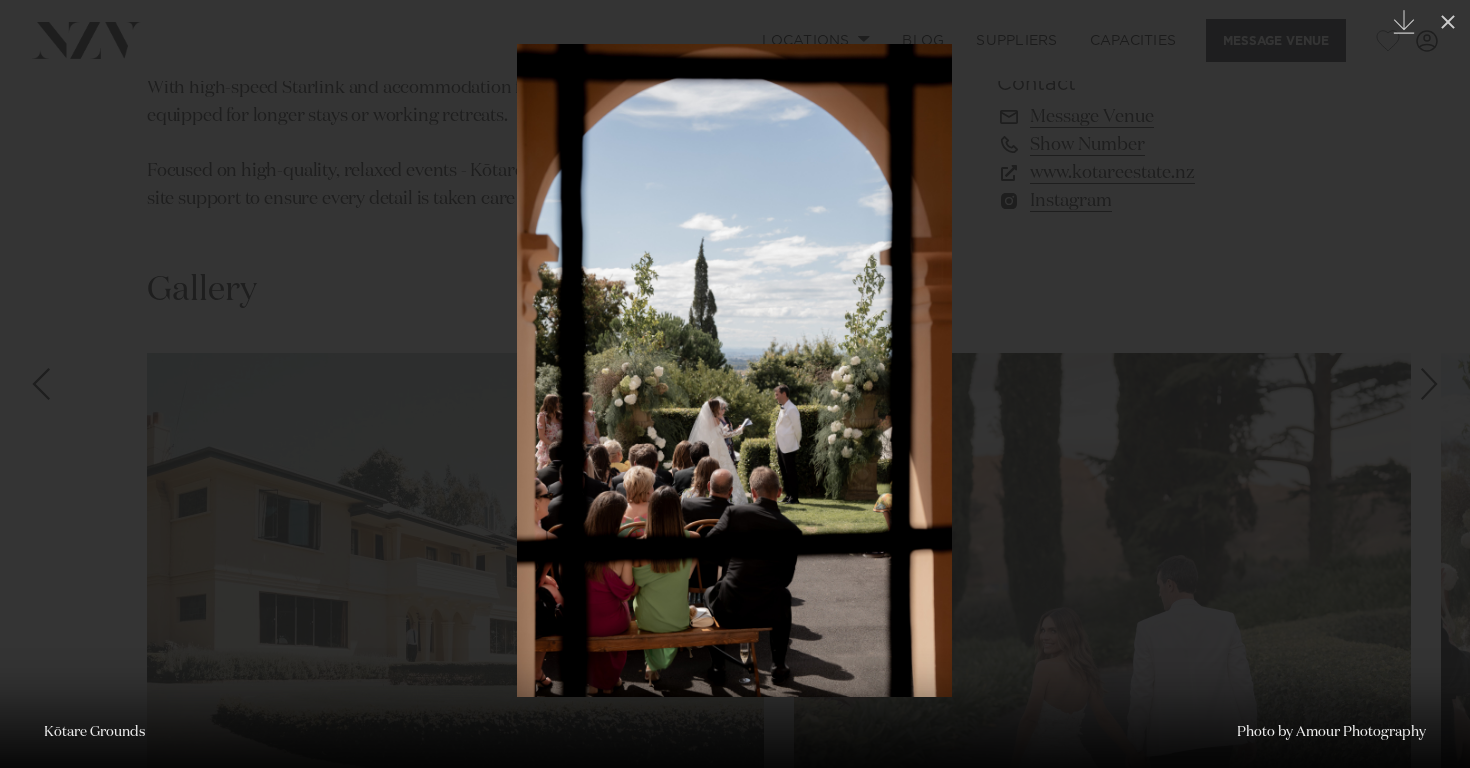 click at bounding box center (1429, 384) 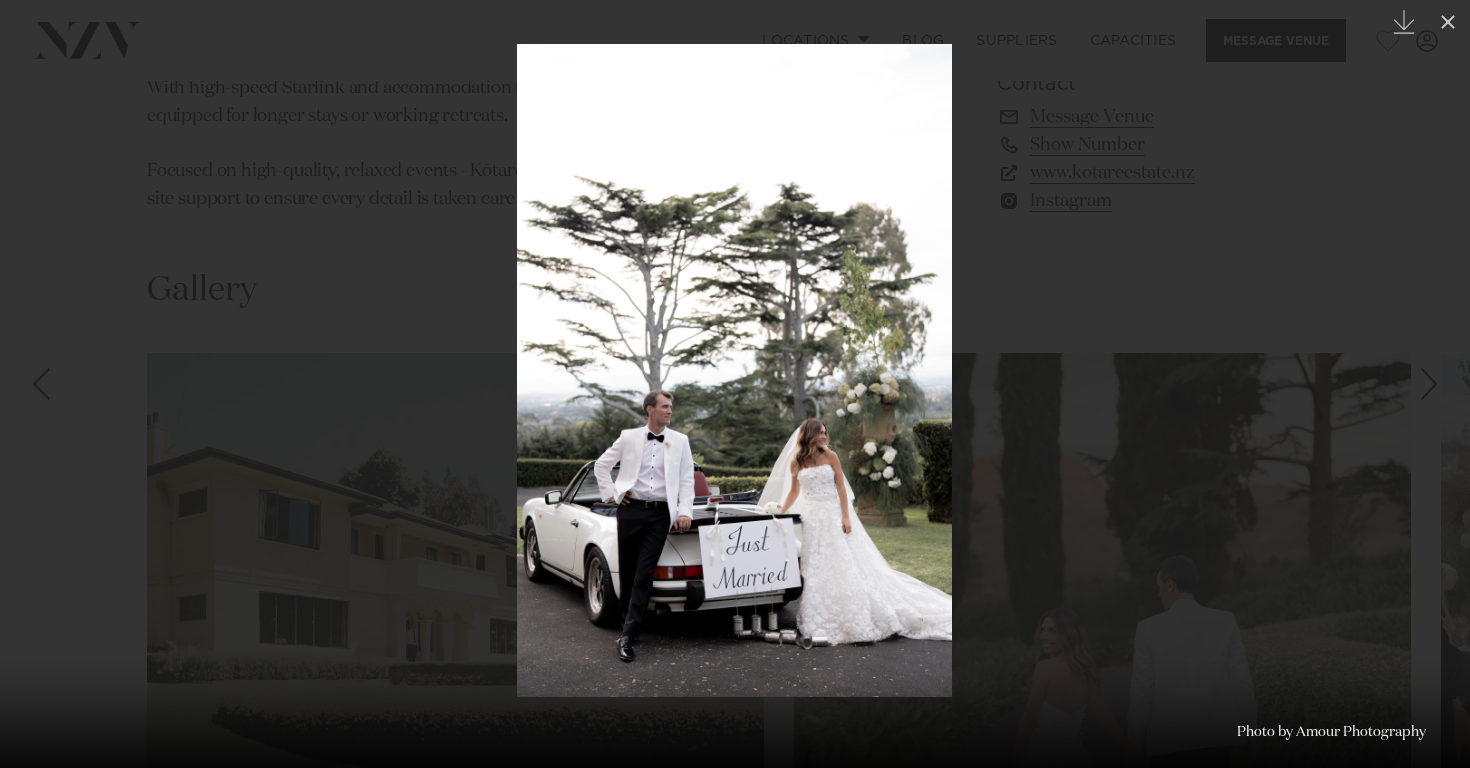 click at bounding box center [1429, 384] 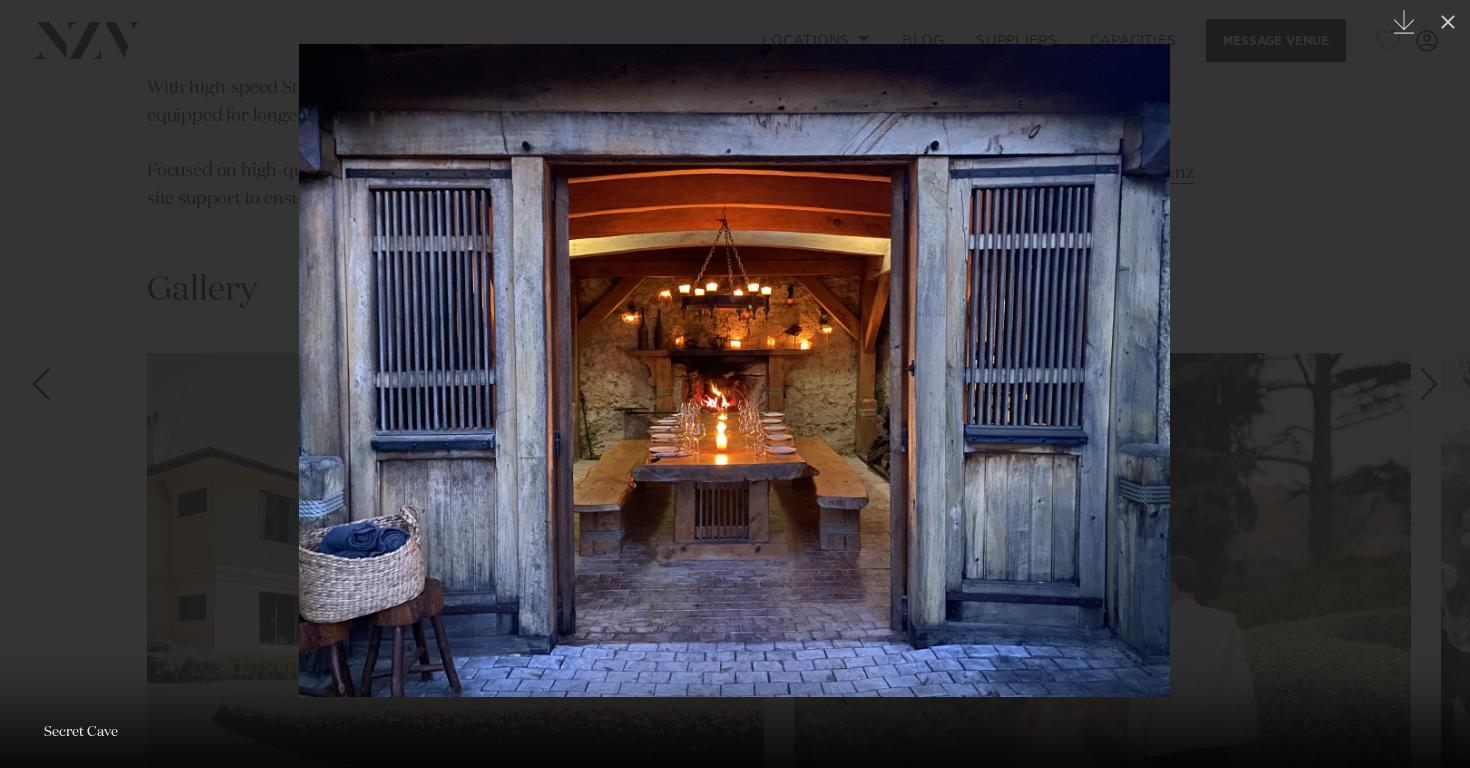 click at bounding box center [1429, 384] 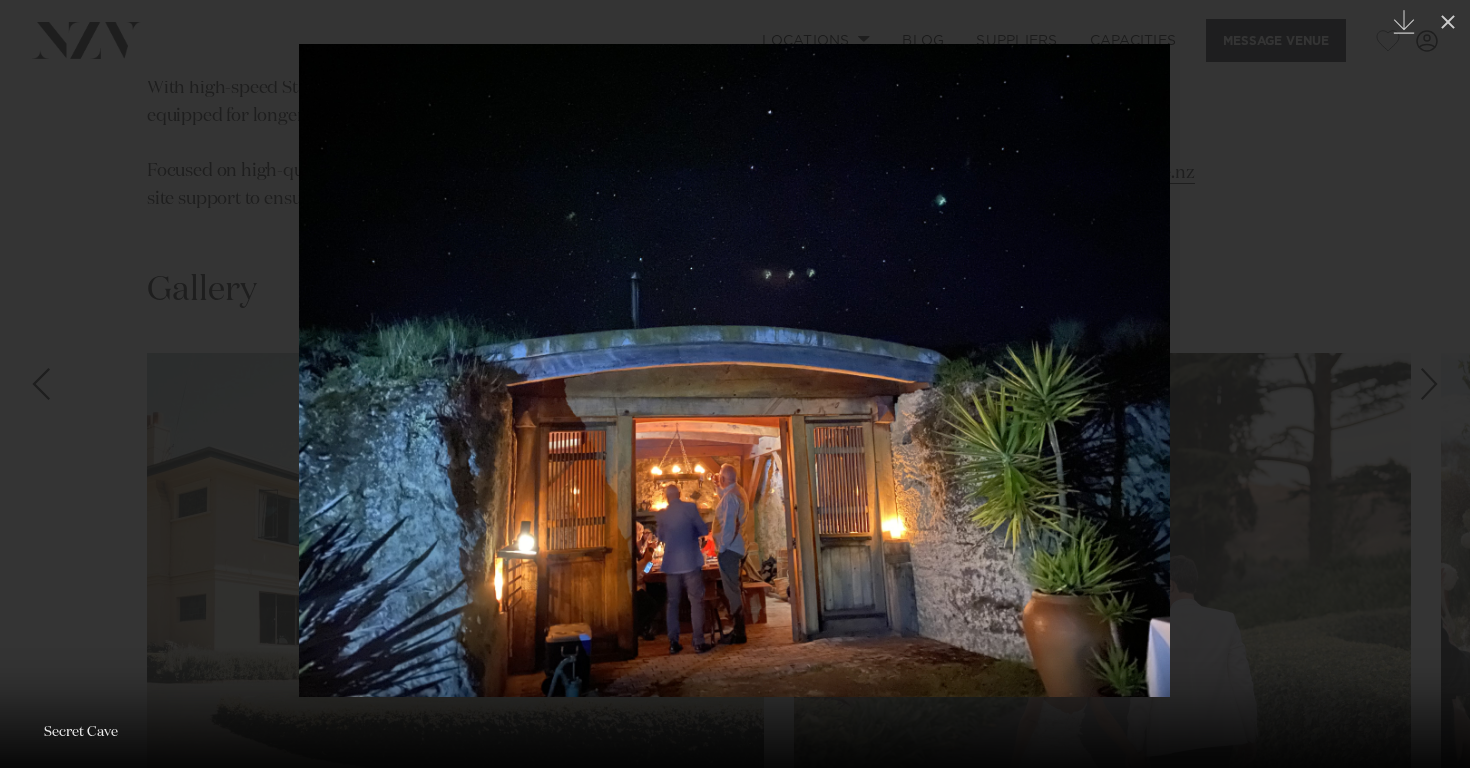click at bounding box center [1429, 384] 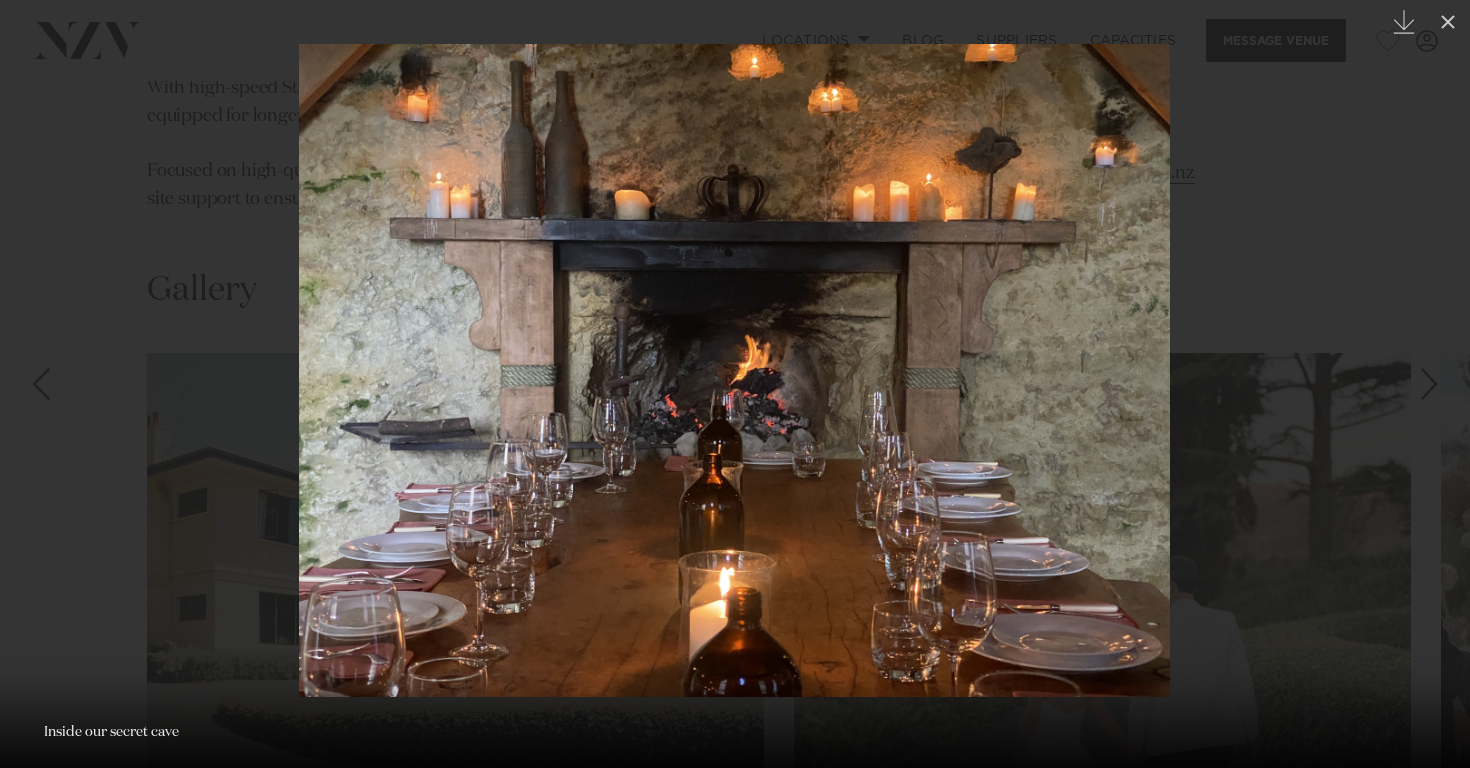 click at bounding box center (735, 384) 